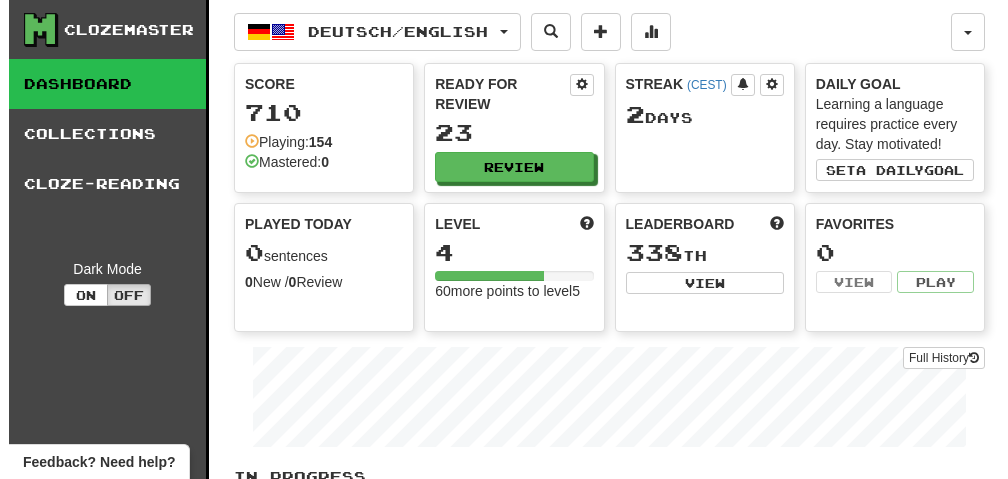 scroll, scrollTop: 0, scrollLeft: 0, axis: both 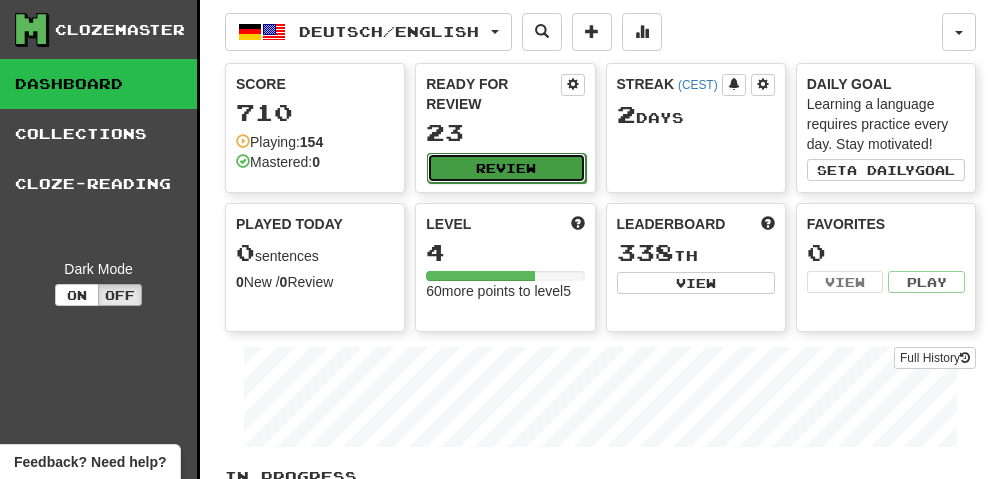 click on "Review" at bounding box center [506, 168] 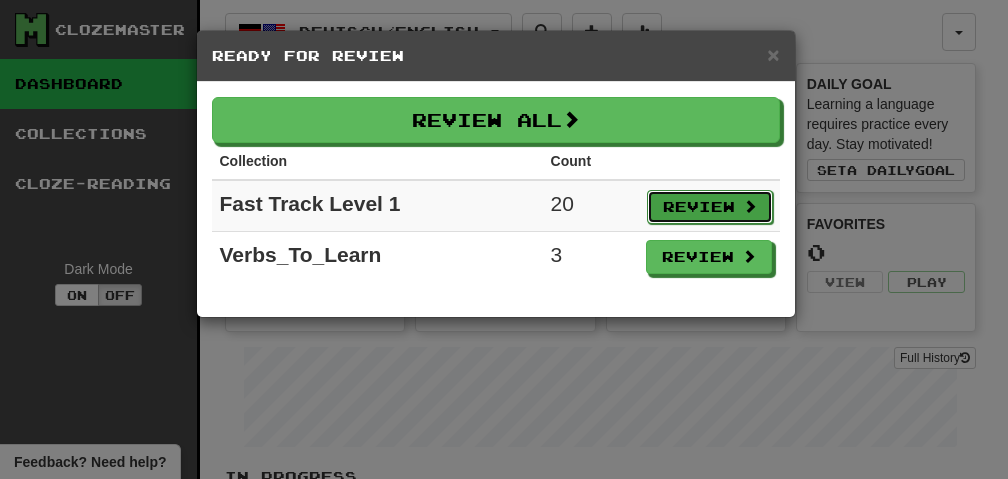 click on "Review" at bounding box center (710, 207) 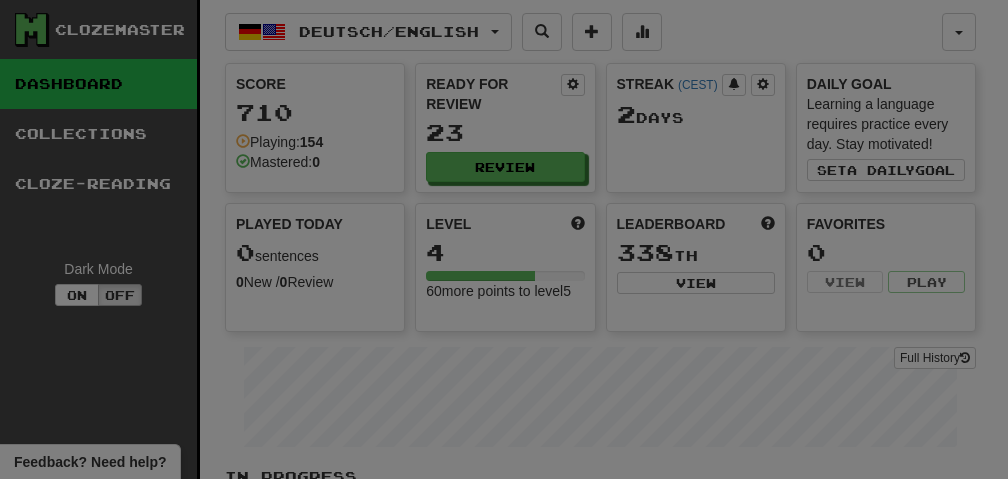 select on "**" 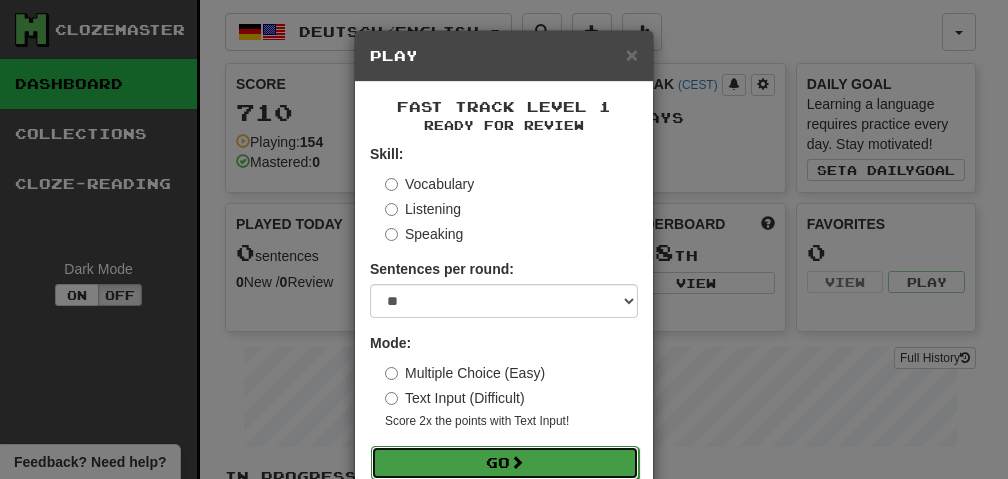 click on "Go" at bounding box center (505, 463) 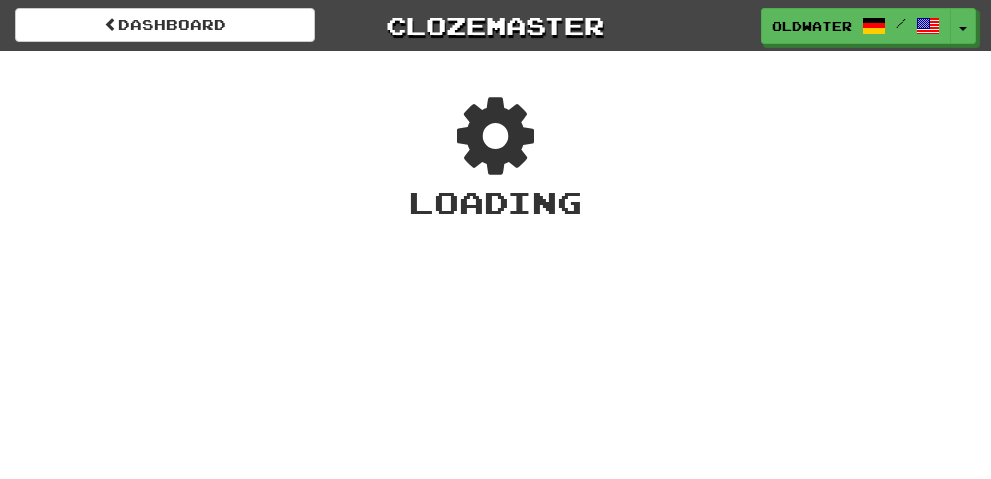scroll, scrollTop: 0, scrollLeft: 0, axis: both 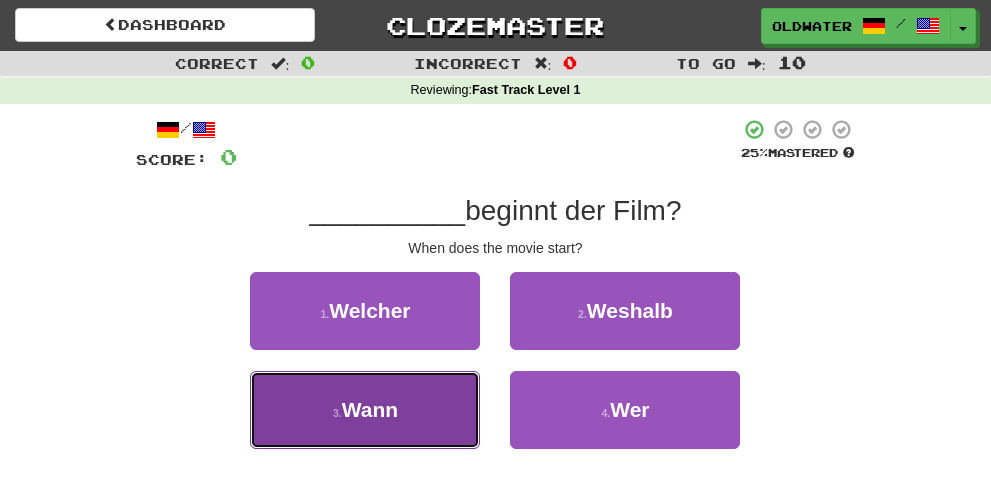click on "3 .  Wann" at bounding box center [365, 410] 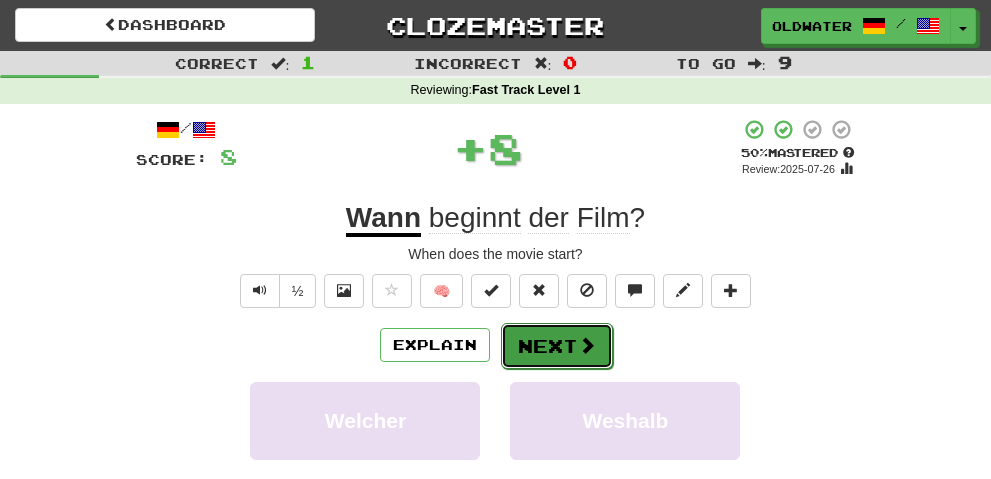 click at bounding box center [587, 345] 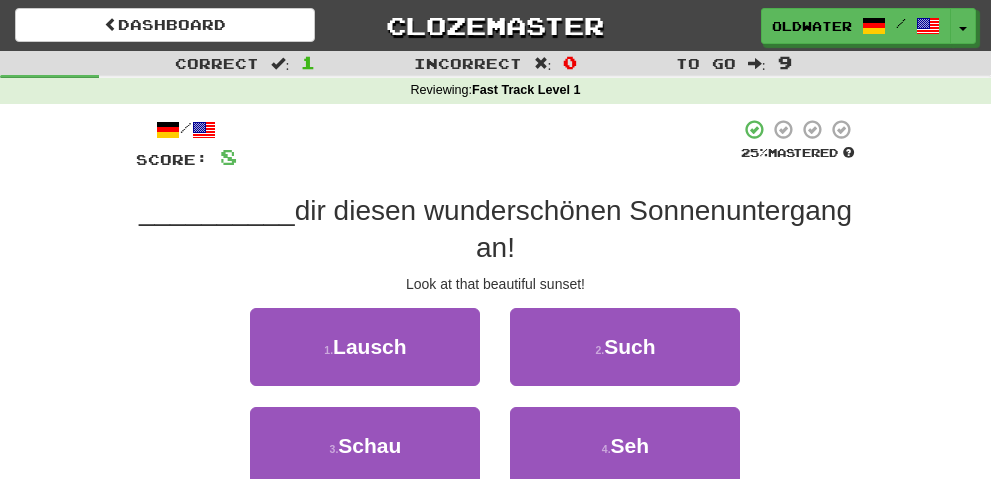 scroll, scrollTop: 100, scrollLeft: 0, axis: vertical 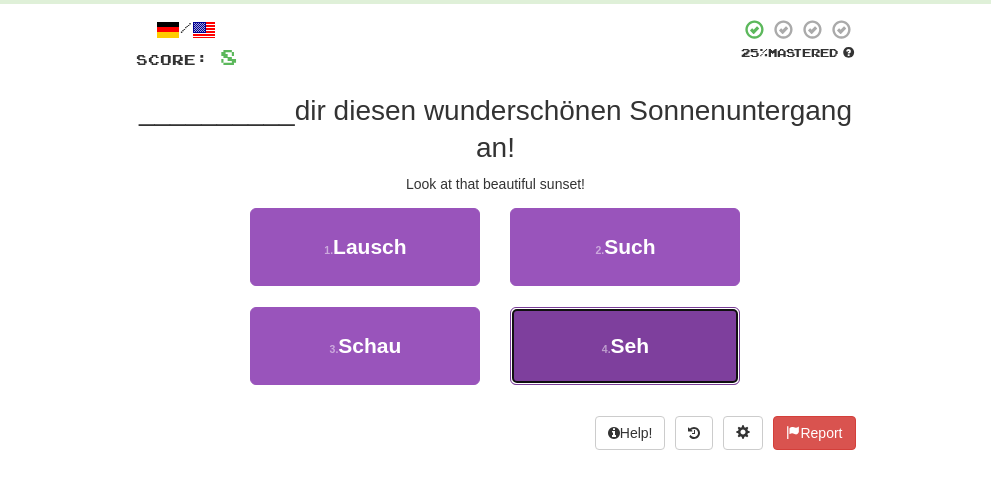 click on "4 .  Seh" at bounding box center [625, 346] 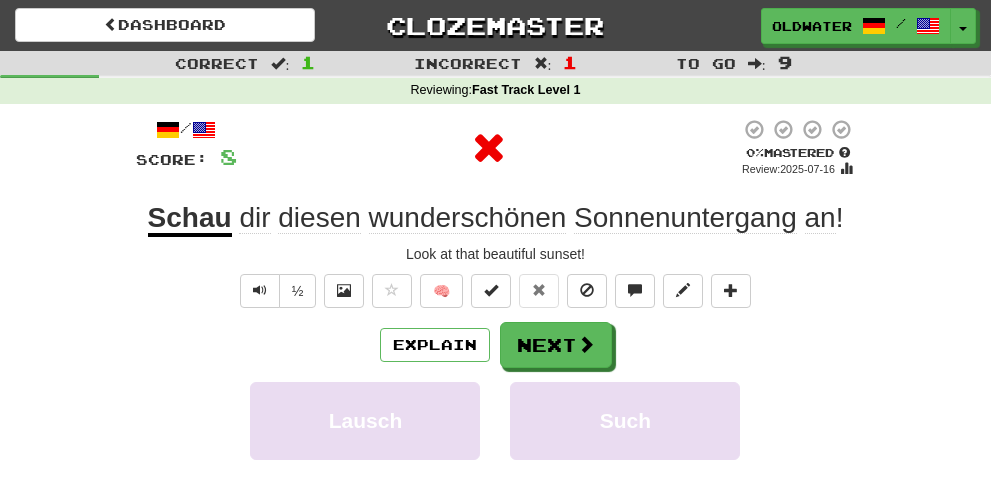 scroll, scrollTop: 200, scrollLeft: 0, axis: vertical 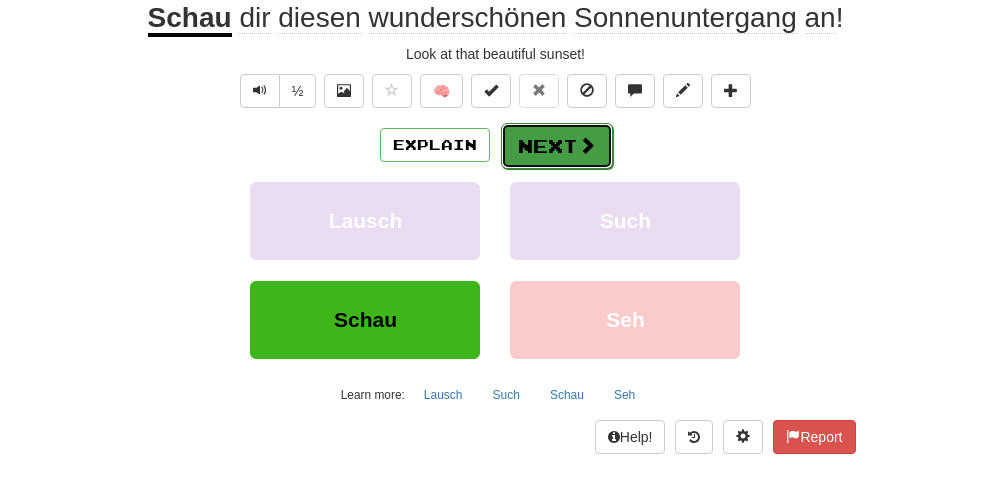 click on "Next" at bounding box center (557, 146) 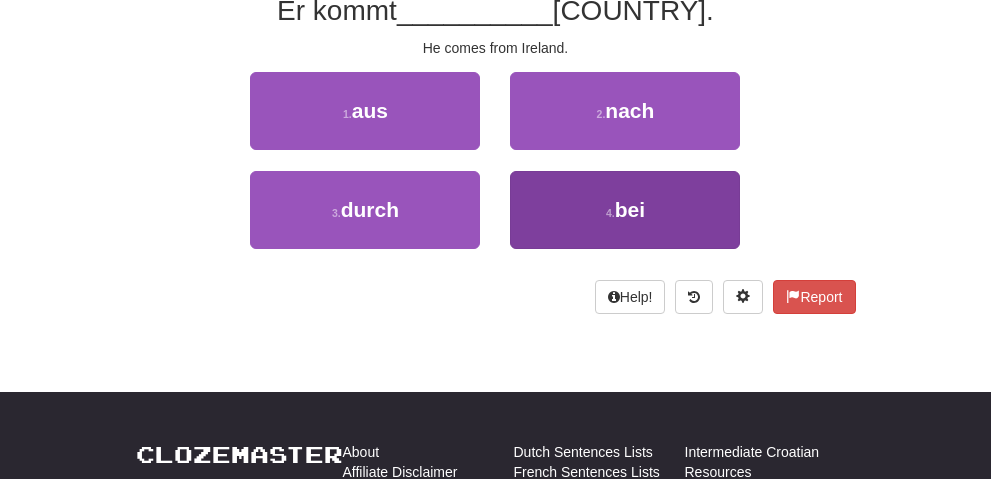 scroll, scrollTop: 187, scrollLeft: 0, axis: vertical 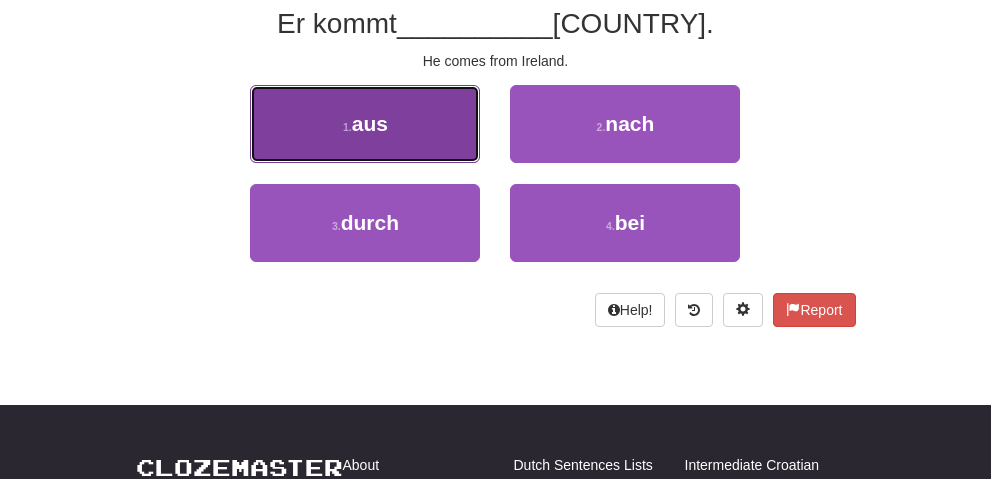 click on "1 .  aus" at bounding box center [365, 124] 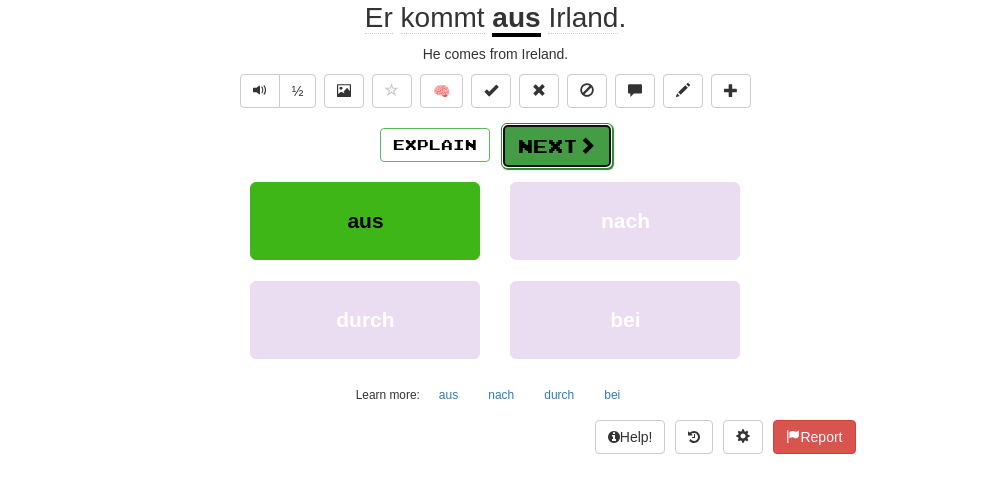click on "Next" at bounding box center [557, 146] 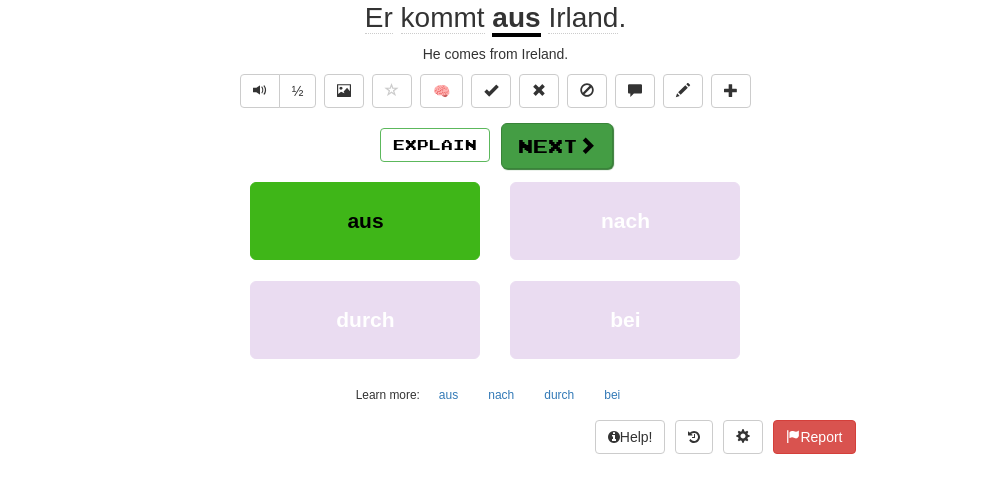 scroll, scrollTop: 187, scrollLeft: 0, axis: vertical 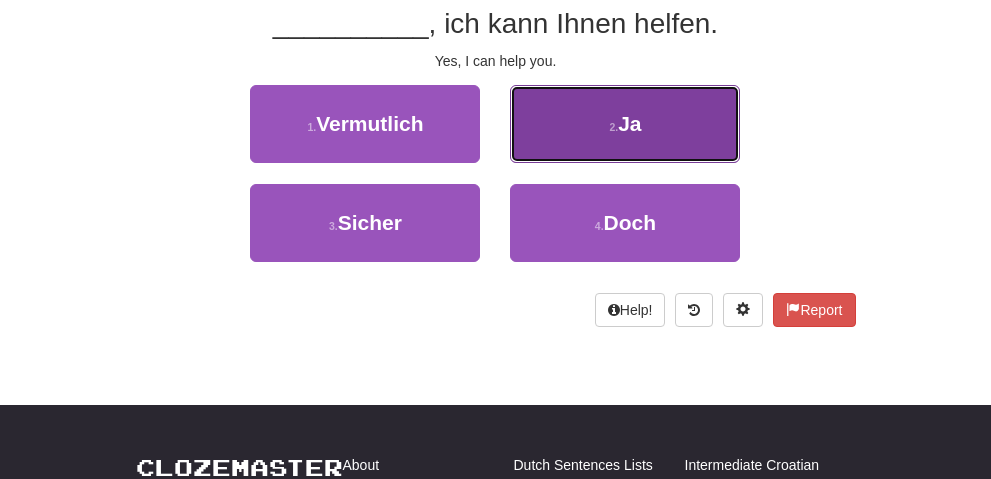 click on "2 .  Ja" at bounding box center (625, 124) 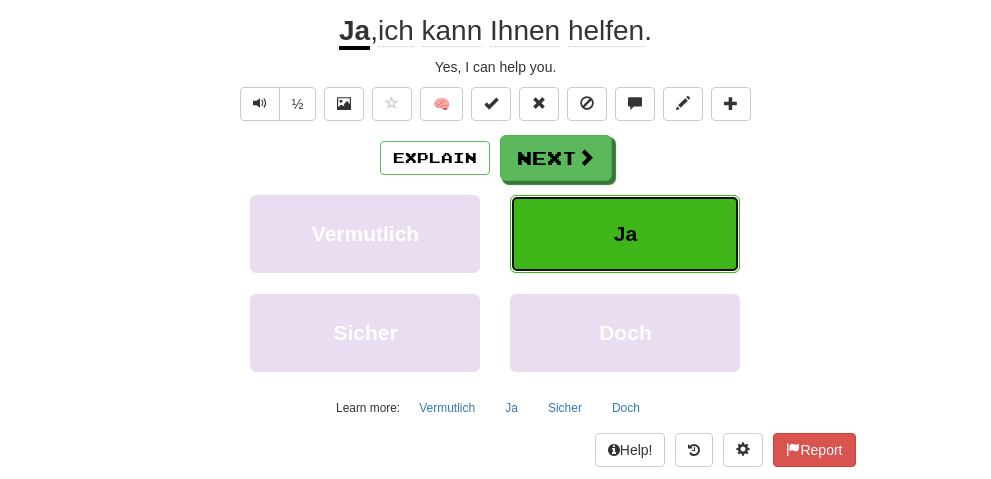 scroll, scrollTop: 200, scrollLeft: 0, axis: vertical 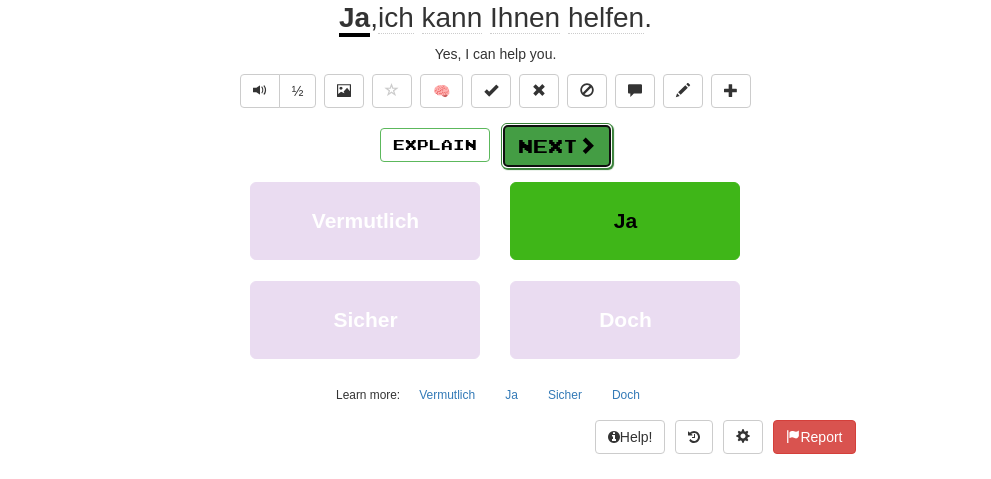 click at bounding box center [587, 145] 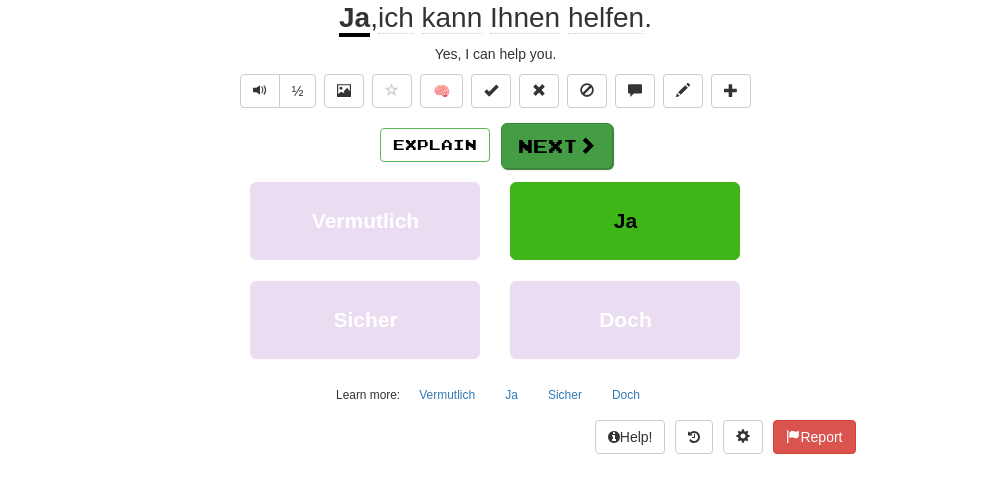 scroll, scrollTop: 187, scrollLeft: 0, axis: vertical 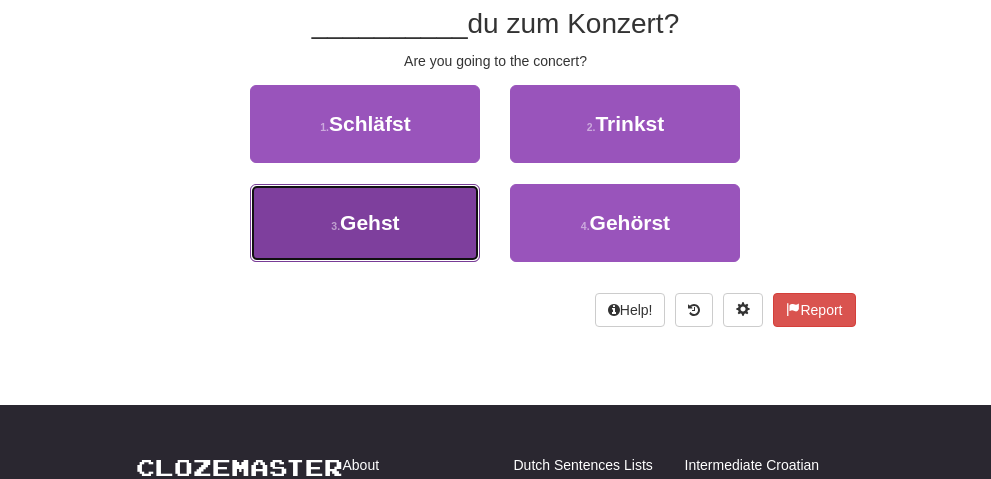 click on "Gehst" at bounding box center (370, 222) 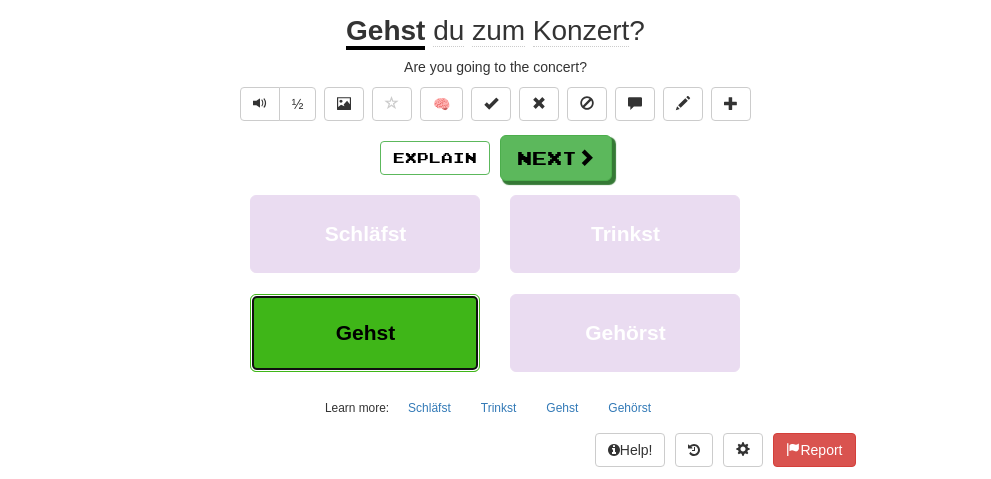 scroll, scrollTop: 200, scrollLeft: 0, axis: vertical 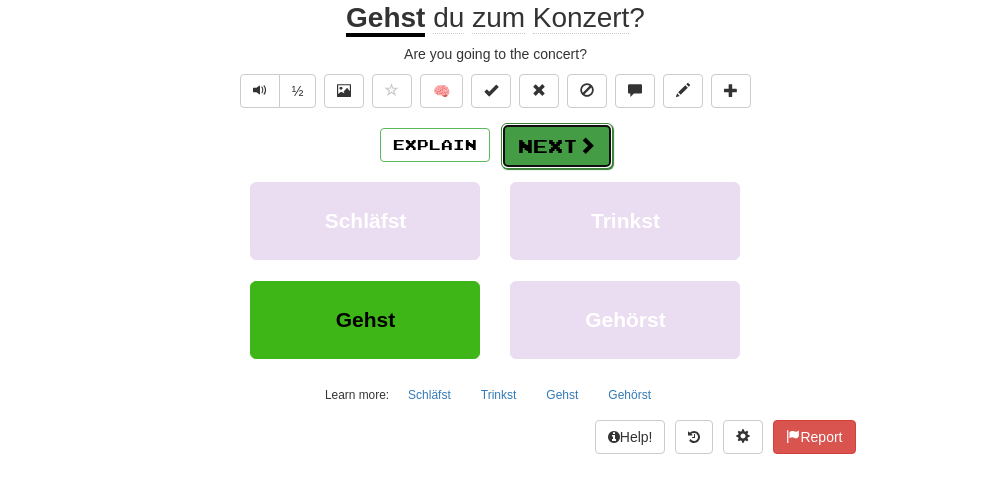 click at bounding box center (587, 145) 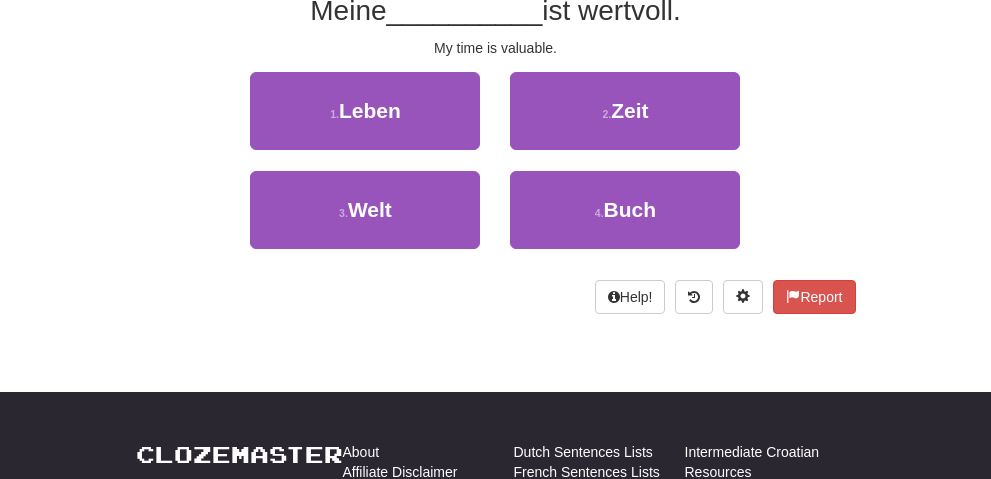 scroll, scrollTop: 187, scrollLeft: 0, axis: vertical 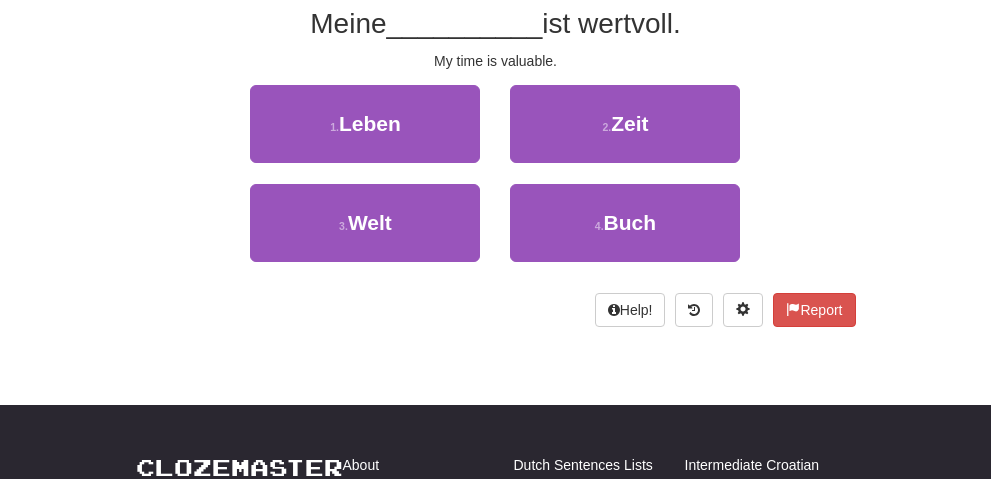 click on "ist wertvoll." at bounding box center [611, 23] 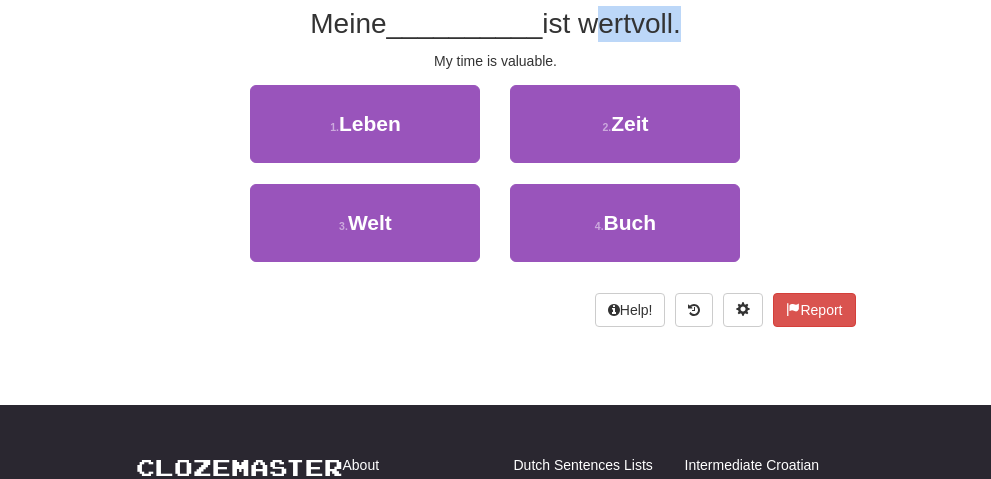click on "ist wertvoll." at bounding box center [611, 23] 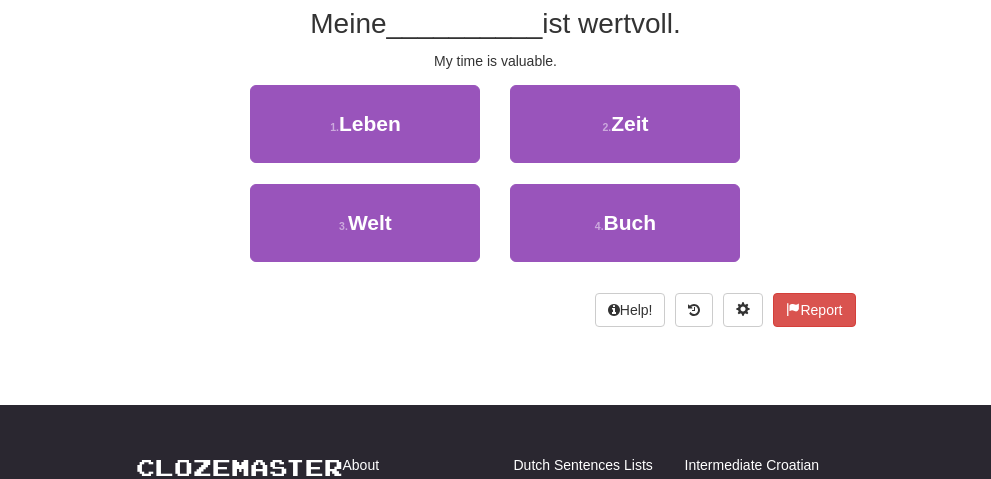 click on "2 .  Zeit" at bounding box center [625, 134] 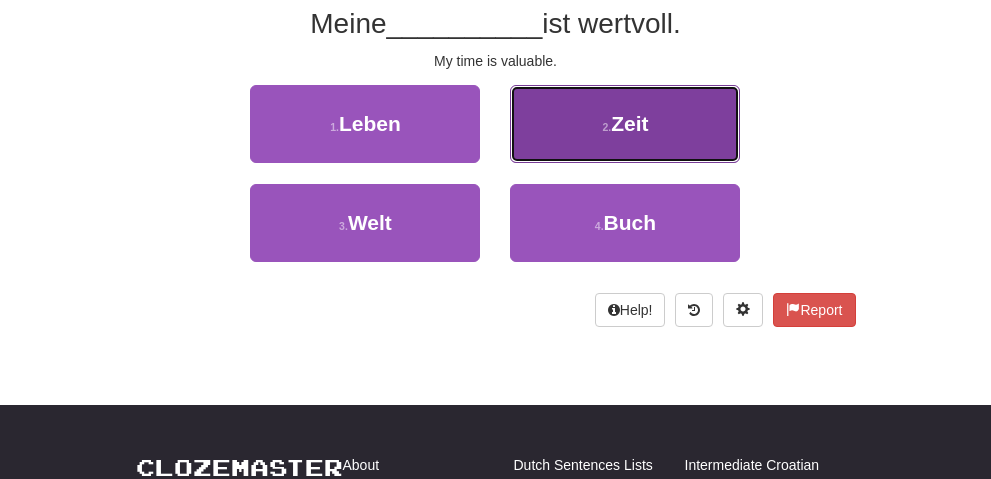 click on "2 .  Zeit" at bounding box center [625, 124] 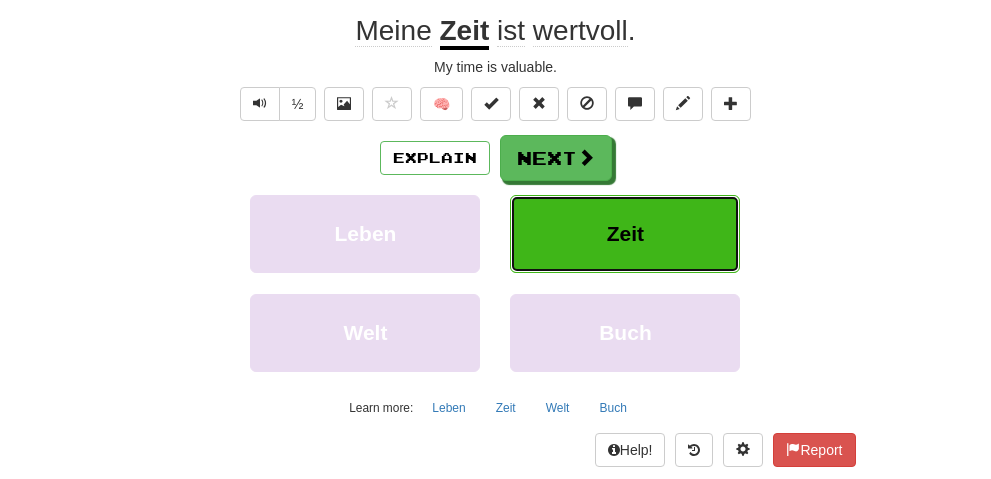 scroll, scrollTop: 200, scrollLeft: 0, axis: vertical 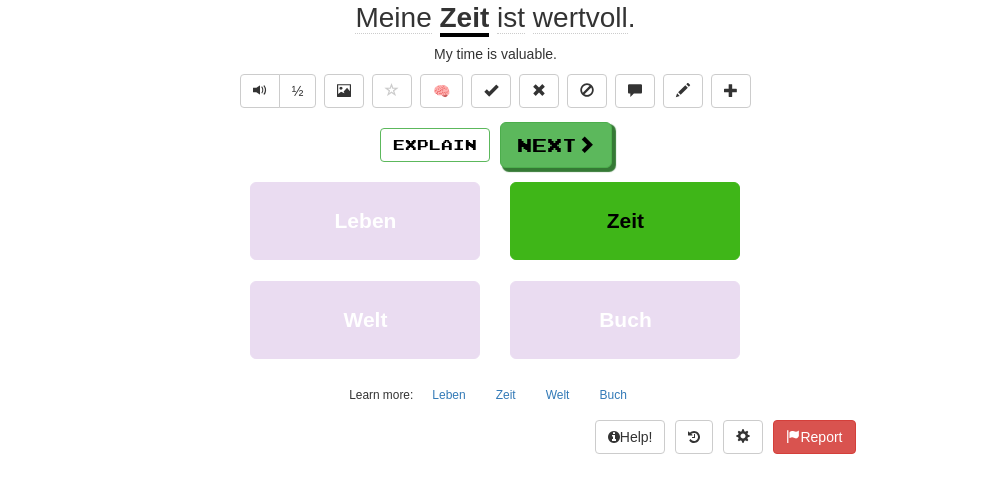 click on "wertvoll" at bounding box center (580, 18) 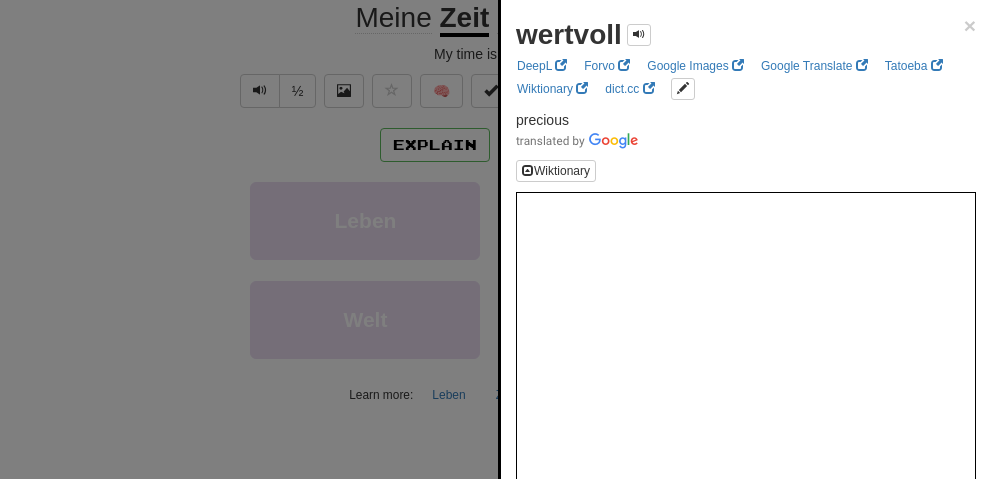 click on "precious" at bounding box center (542, 120) 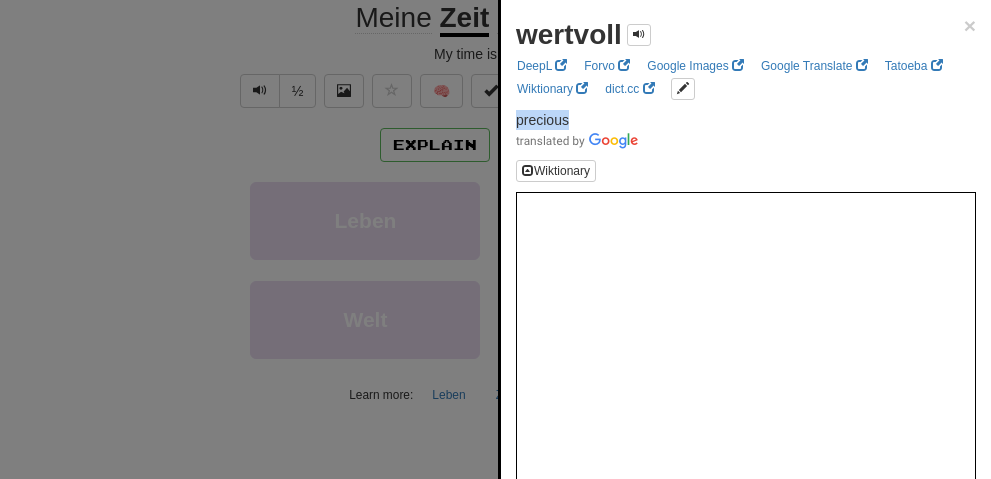 click on "precious" at bounding box center (542, 120) 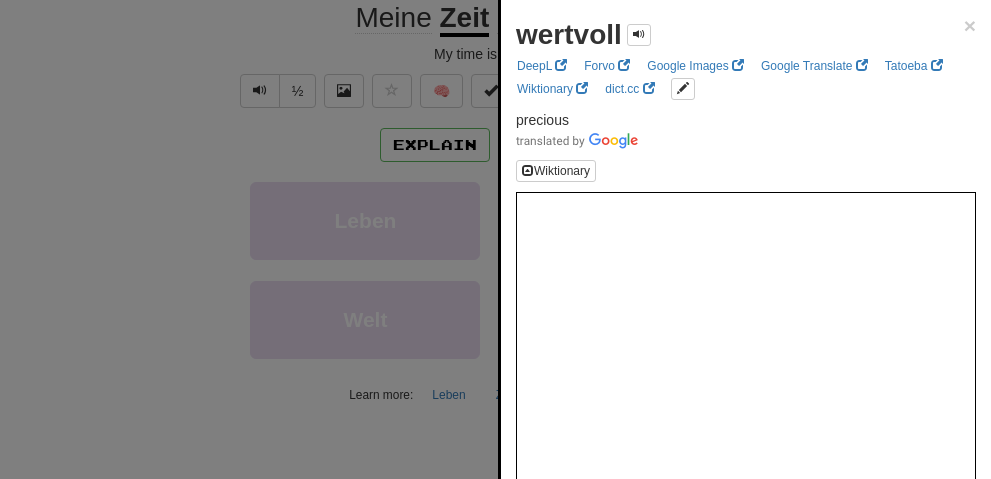 click on "wertvoll" at bounding box center [569, 34] 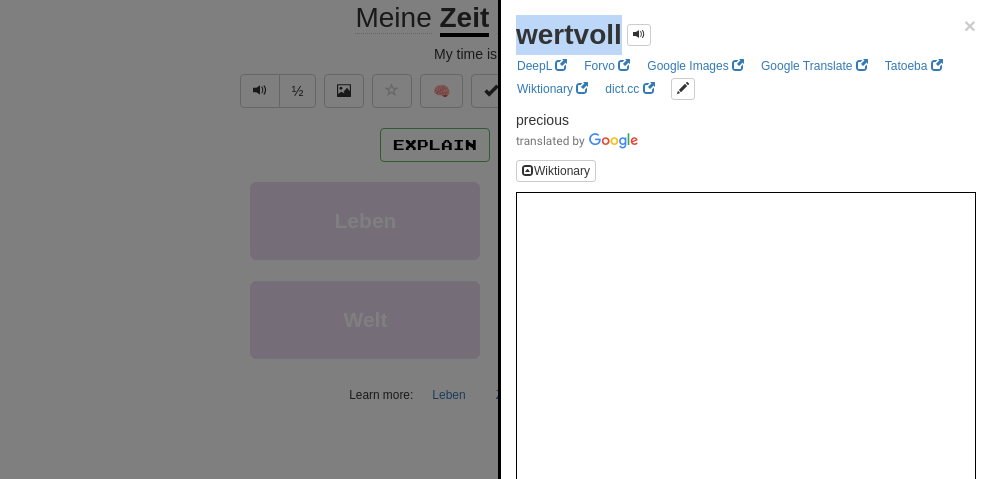 drag, startPoint x: 521, startPoint y: 31, endPoint x: 622, endPoint y: 30, distance: 101.00495 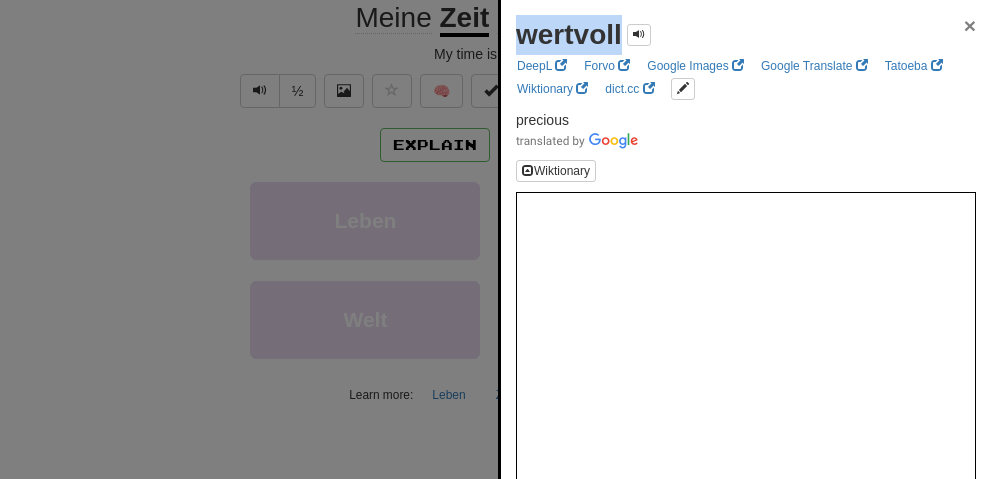 click on "×" at bounding box center [970, 25] 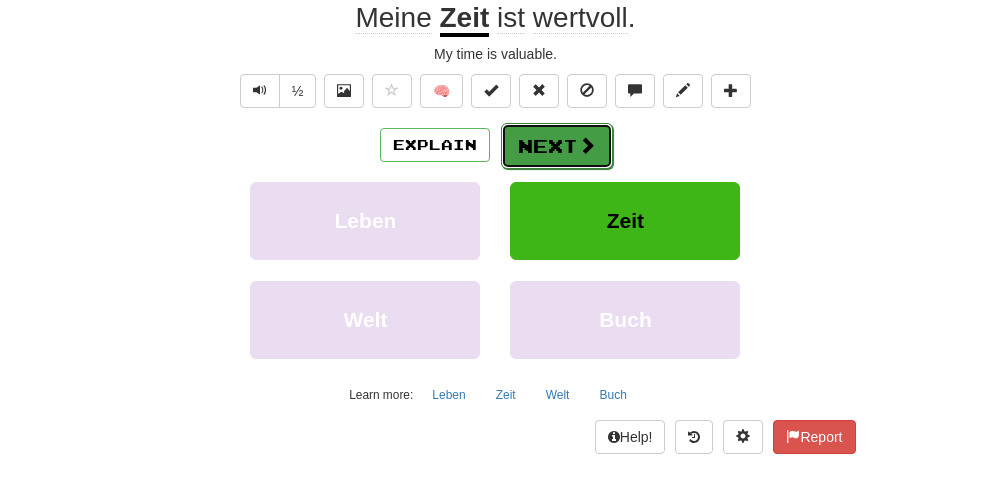 click on "Next" at bounding box center [557, 146] 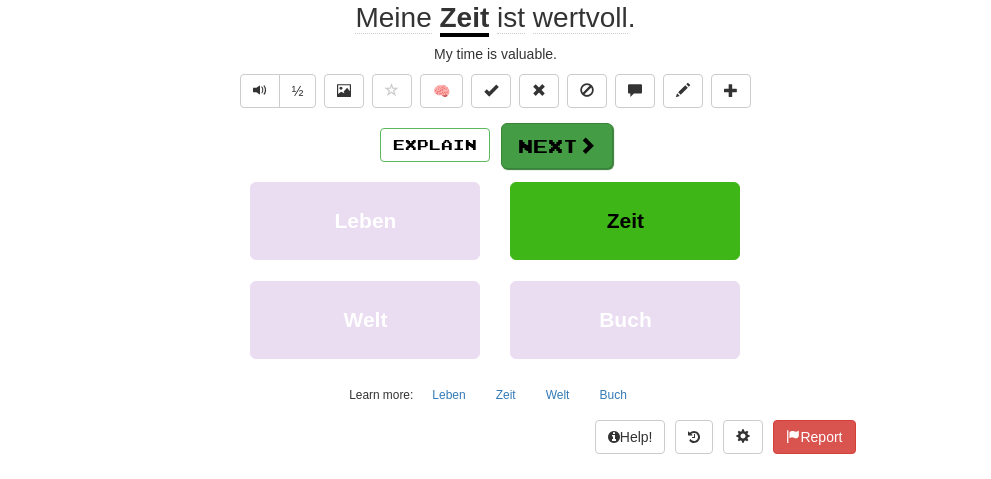 scroll, scrollTop: 187, scrollLeft: 0, axis: vertical 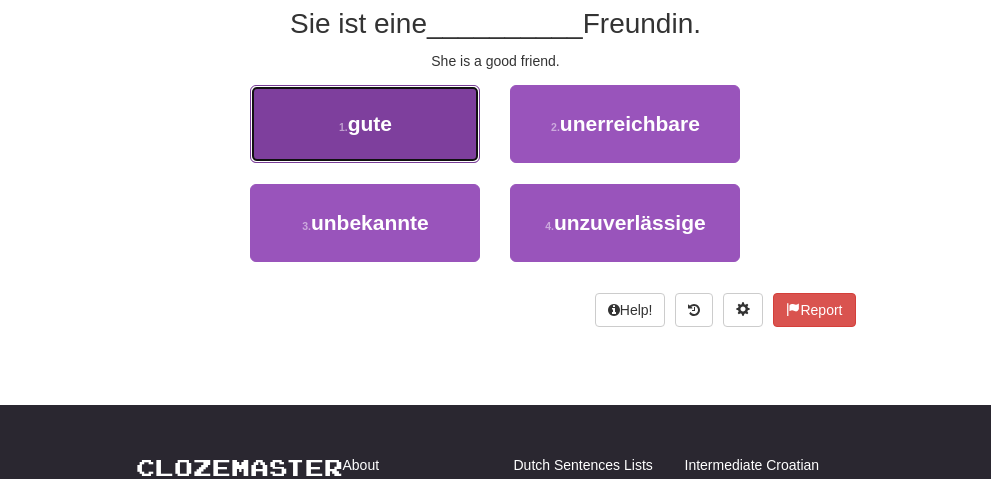 click on "1 .  gute" at bounding box center (365, 124) 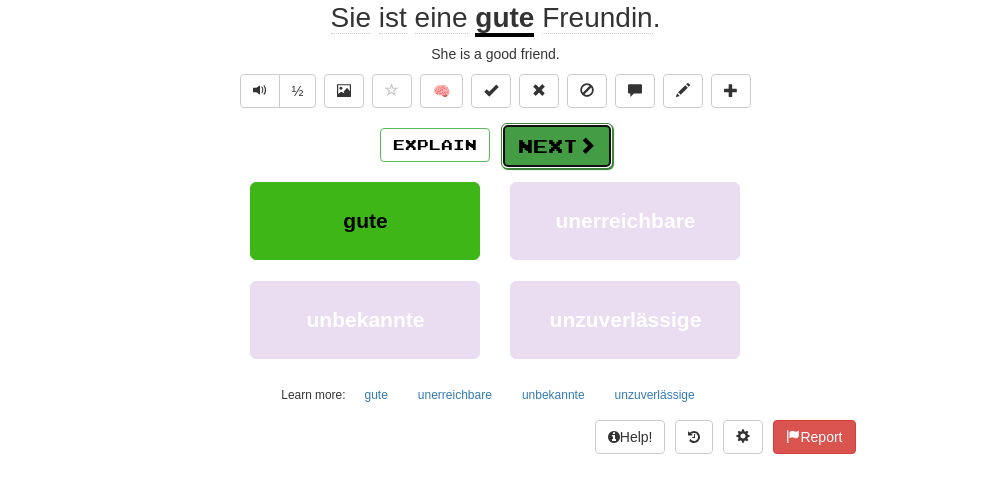click on "Next" at bounding box center (557, 146) 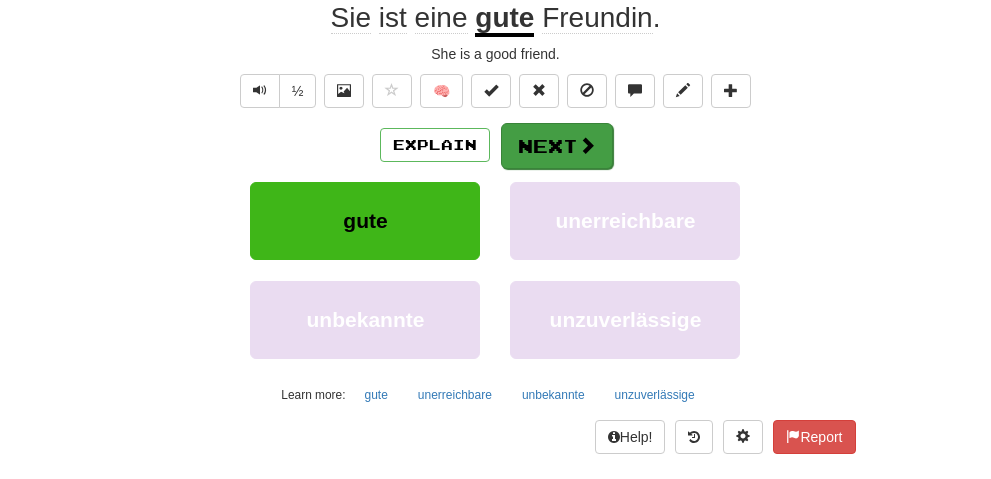 scroll, scrollTop: 187, scrollLeft: 0, axis: vertical 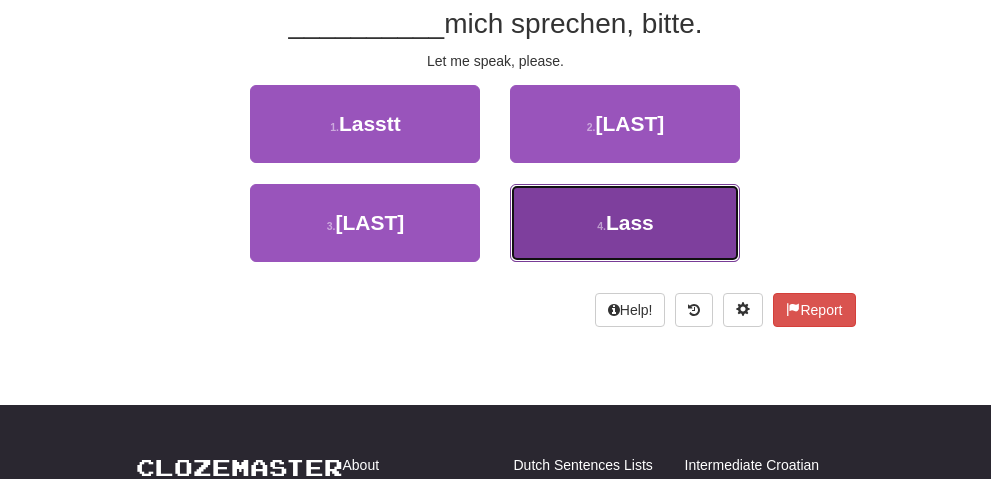 click on "4 .  Lass" at bounding box center (625, 223) 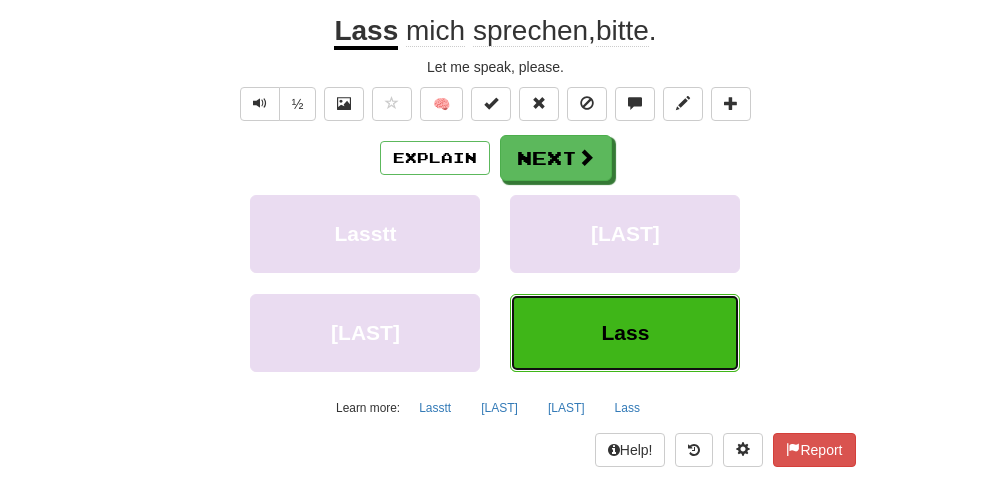 scroll, scrollTop: 200, scrollLeft: 0, axis: vertical 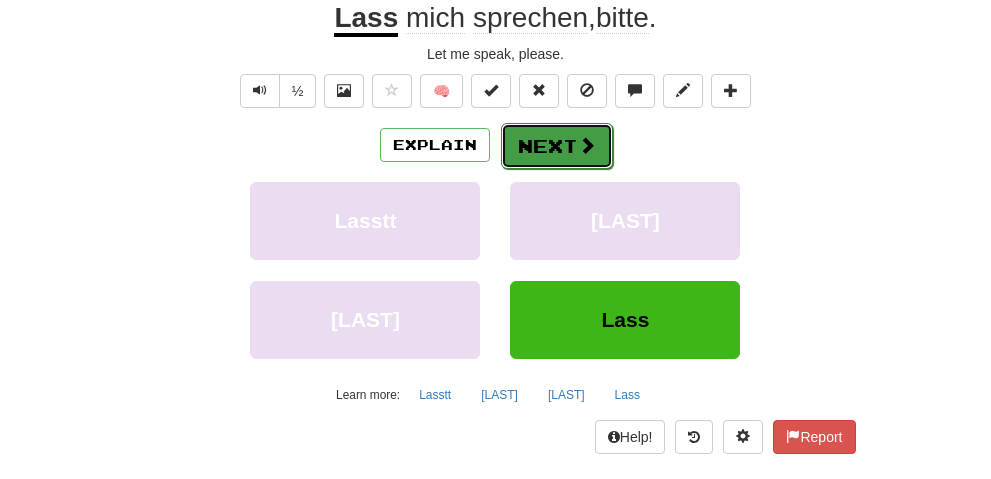 click on "Next" at bounding box center (557, 146) 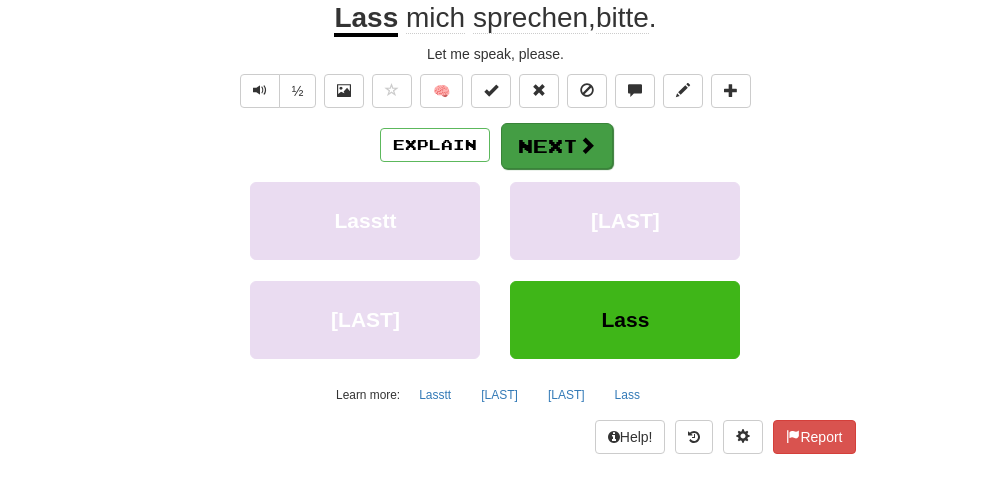 scroll, scrollTop: 187, scrollLeft: 0, axis: vertical 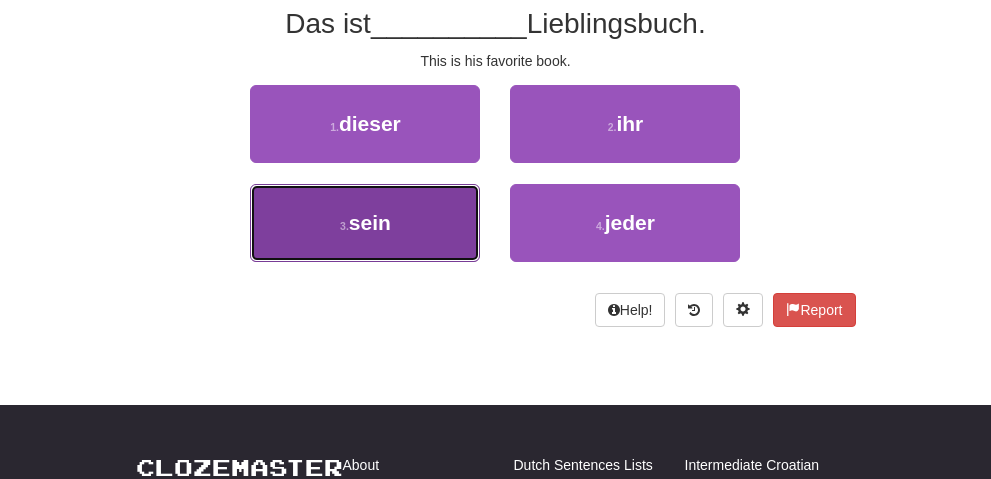 click on "3 .  sein" at bounding box center [365, 223] 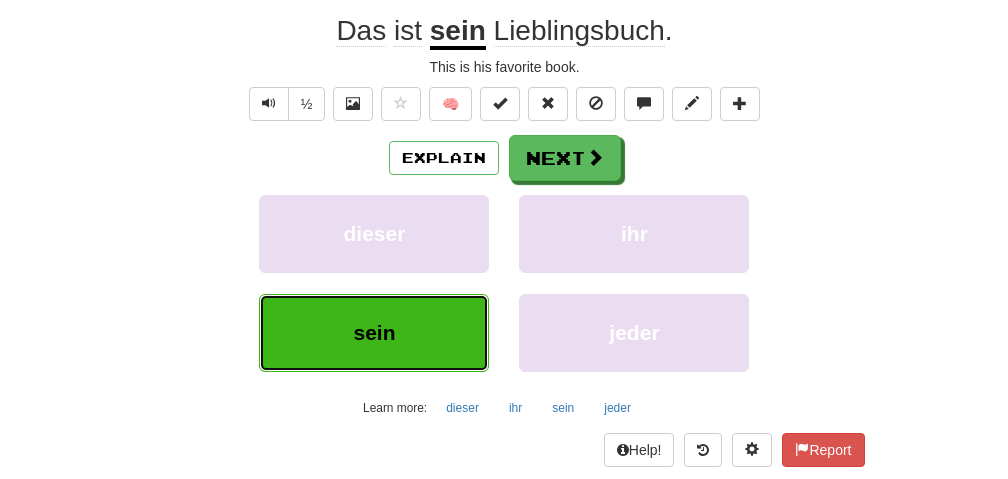 scroll, scrollTop: 200, scrollLeft: 0, axis: vertical 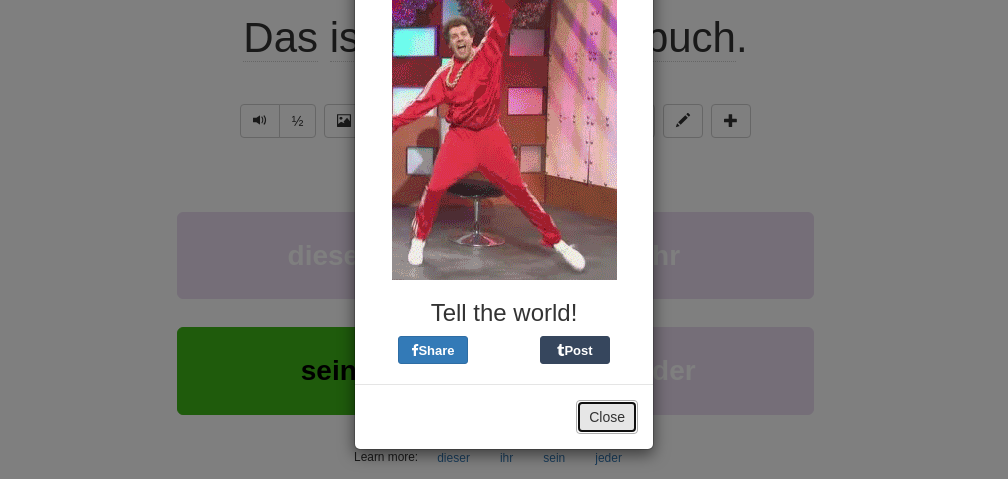 click on "Close" at bounding box center (607, 417) 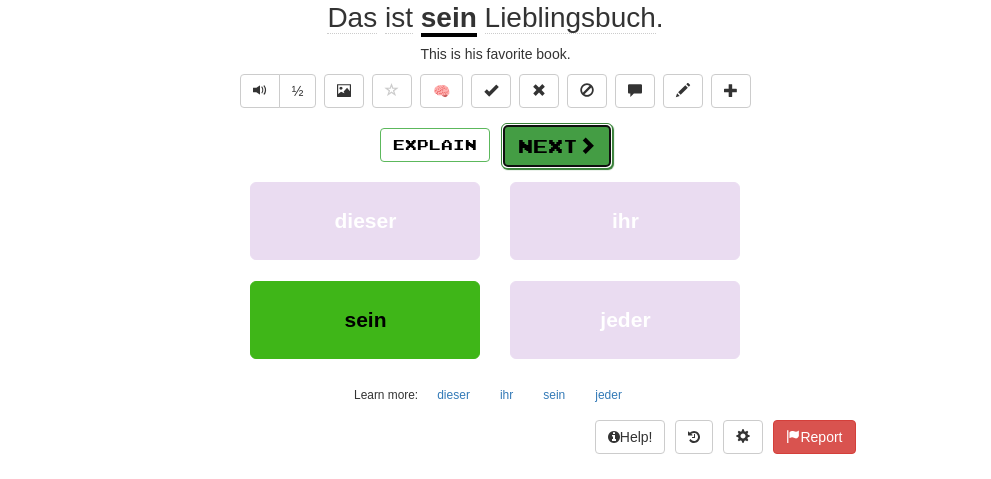 click on "Next" at bounding box center (557, 146) 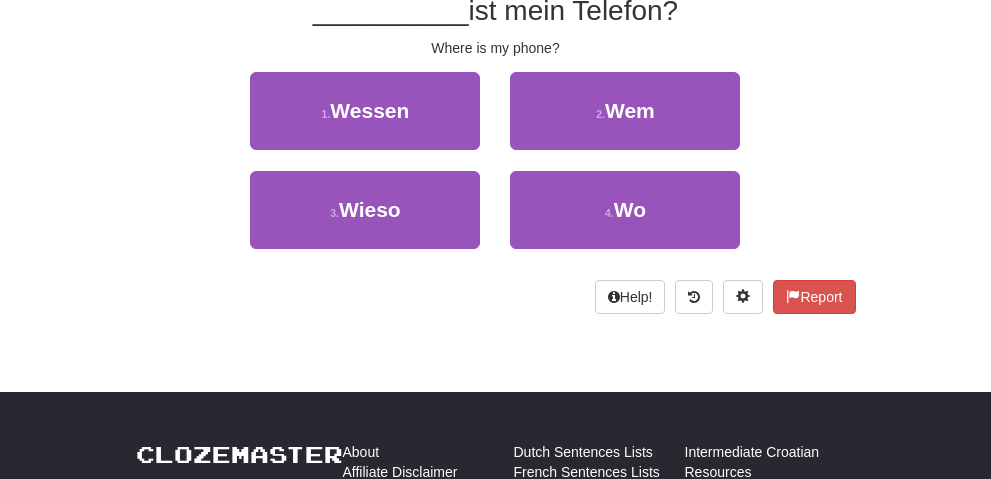 scroll, scrollTop: 187, scrollLeft: 0, axis: vertical 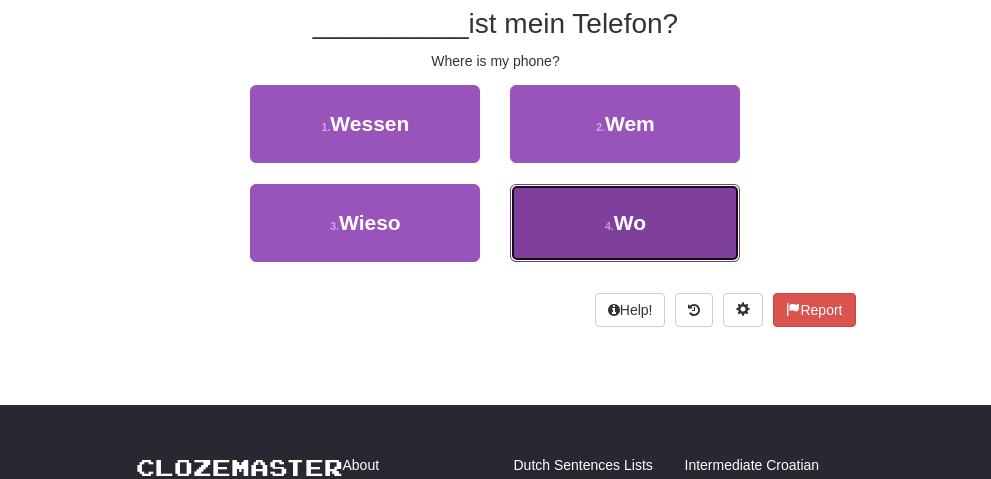 click on "4 .  Wo" at bounding box center (625, 223) 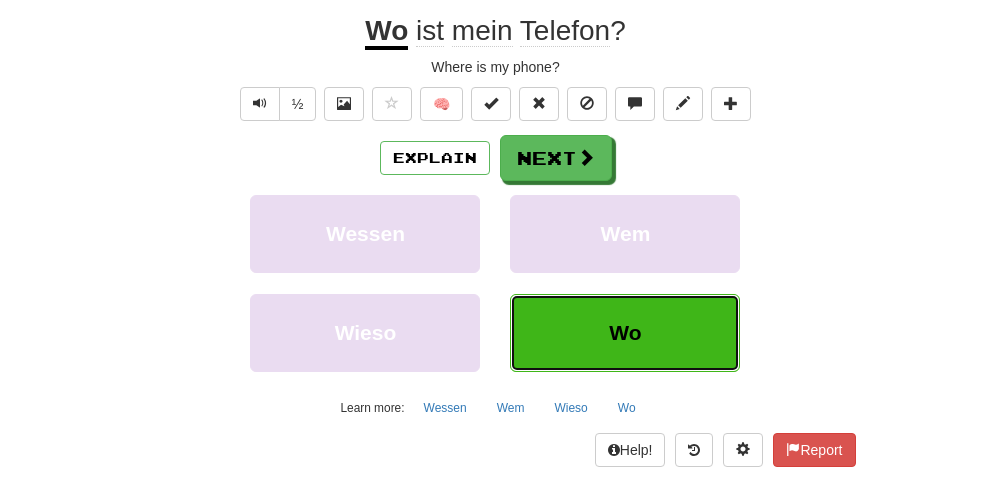 scroll, scrollTop: 200, scrollLeft: 0, axis: vertical 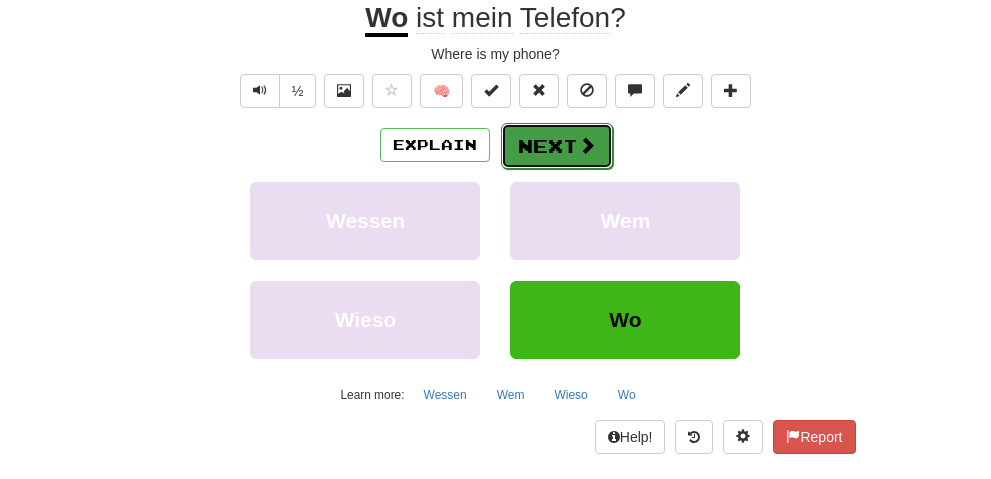 click on "Next" at bounding box center [557, 146] 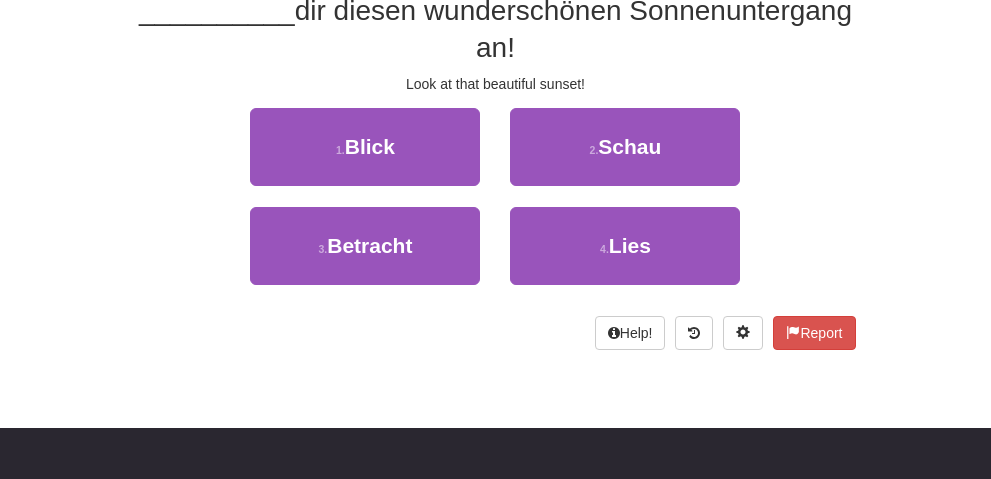 scroll, scrollTop: 187, scrollLeft: 0, axis: vertical 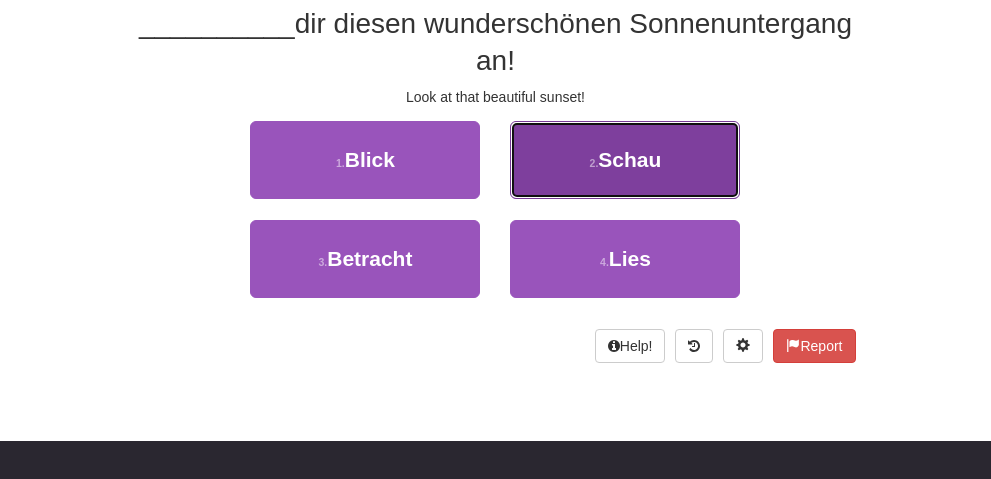 click on "Schau" at bounding box center (629, 159) 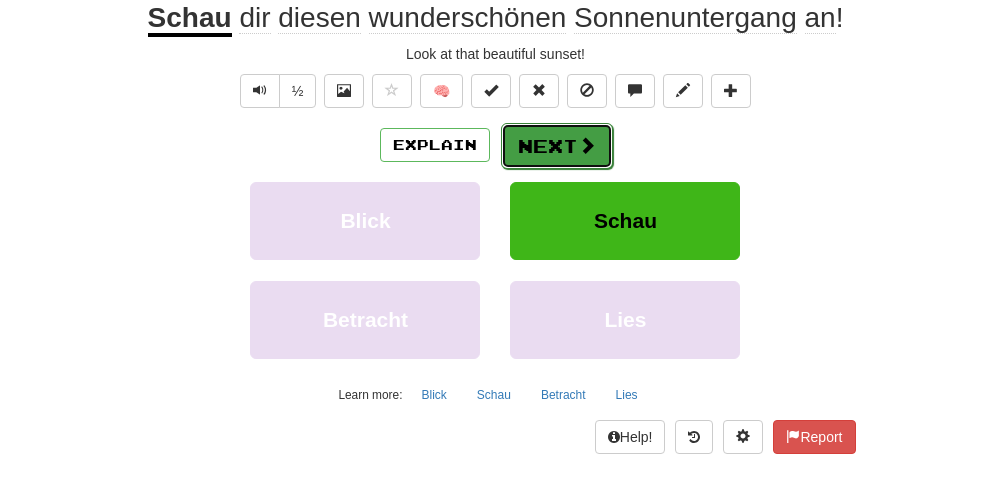 click on "Next" at bounding box center [557, 146] 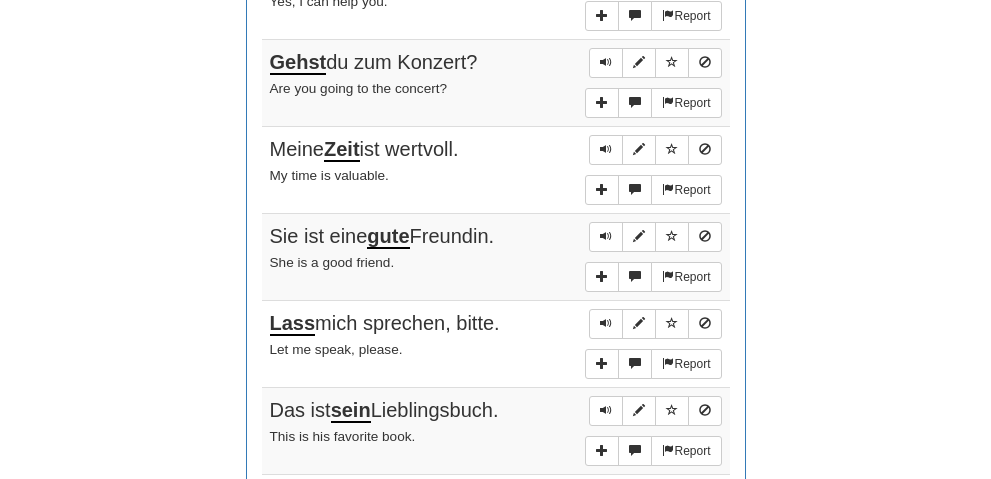 scroll, scrollTop: 1888, scrollLeft: 0, axis: vertical 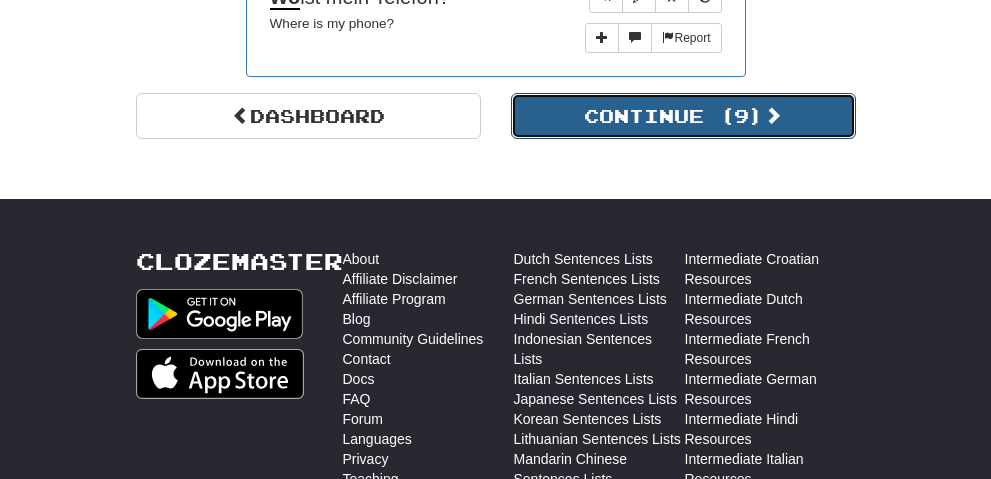 click on "Continue ( 9 )" at bounding box center (683, 116) 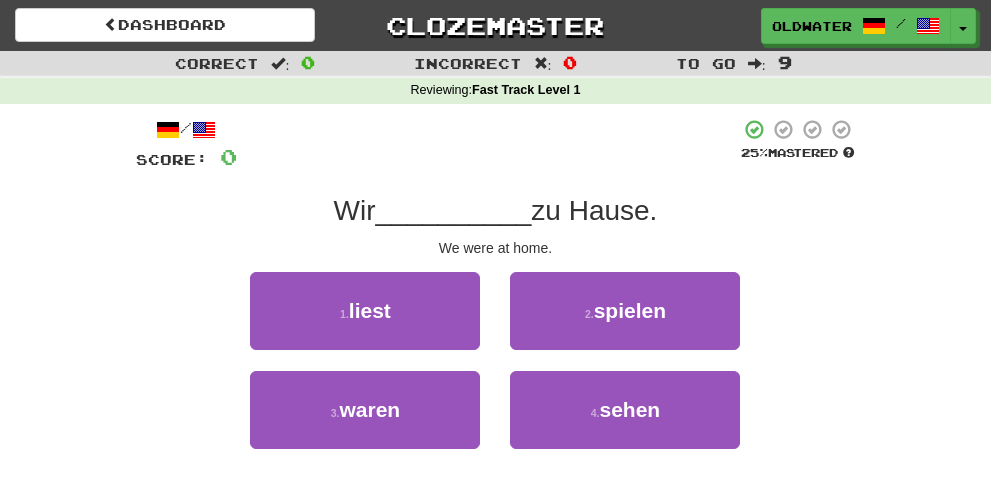 scroll, scrollTop: 100, scrollLeft: 0, axis: vertical 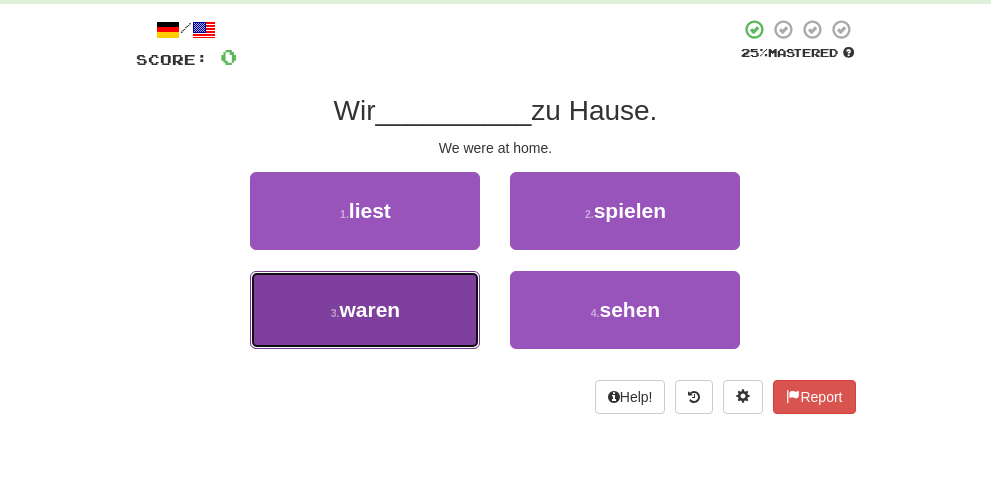 click on "3 .  waren" at bounding box center (365, 310) 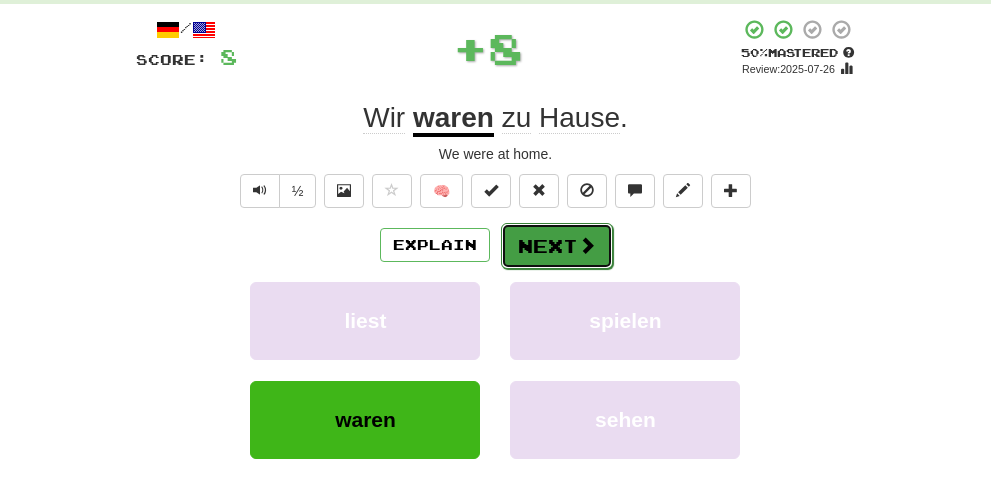 click on "Next" at bounding box center [557, 246] 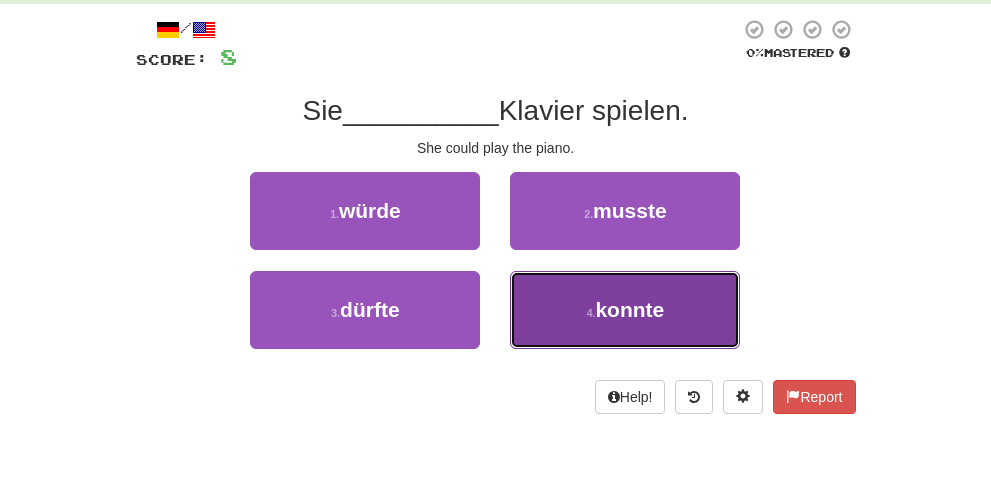 click on "konnte" at bounding box center (629, 309) 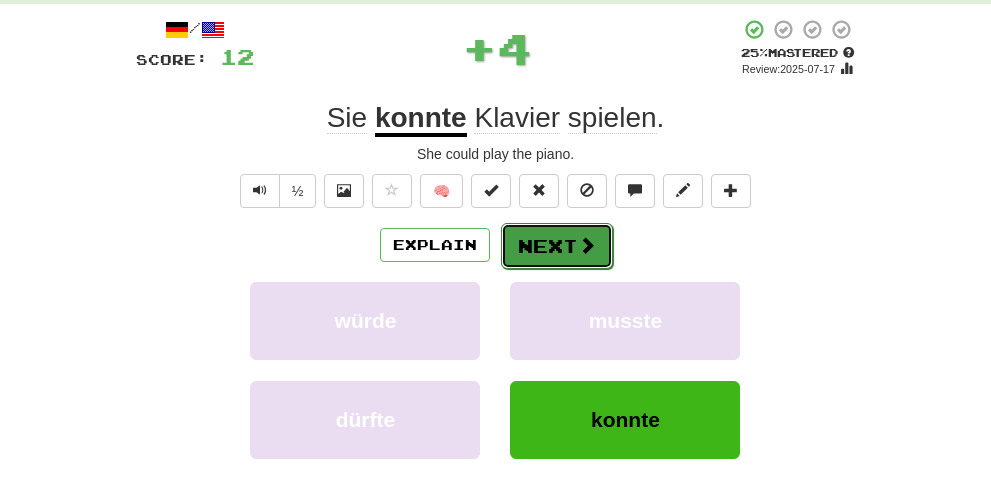 click on "Next" at bounding box center (557, 246) 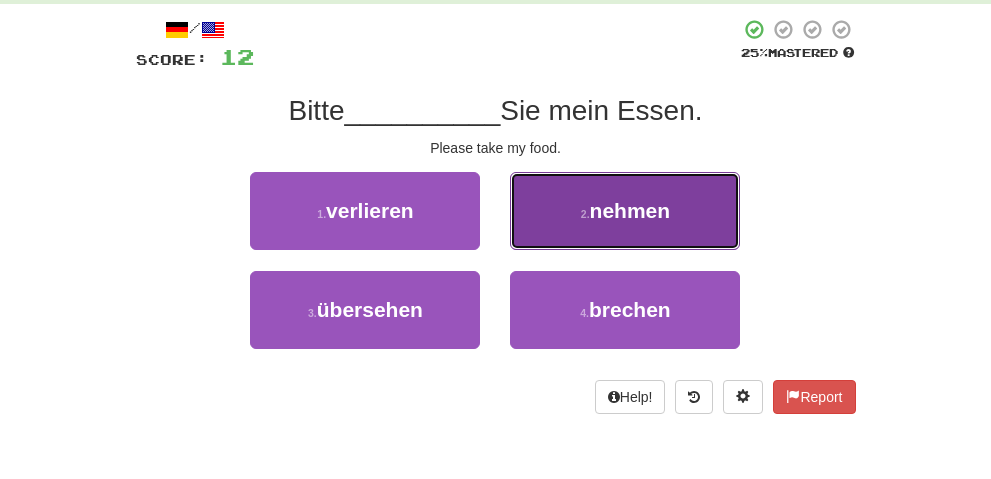 click on "nehmen" at bounding box center (630, 210) 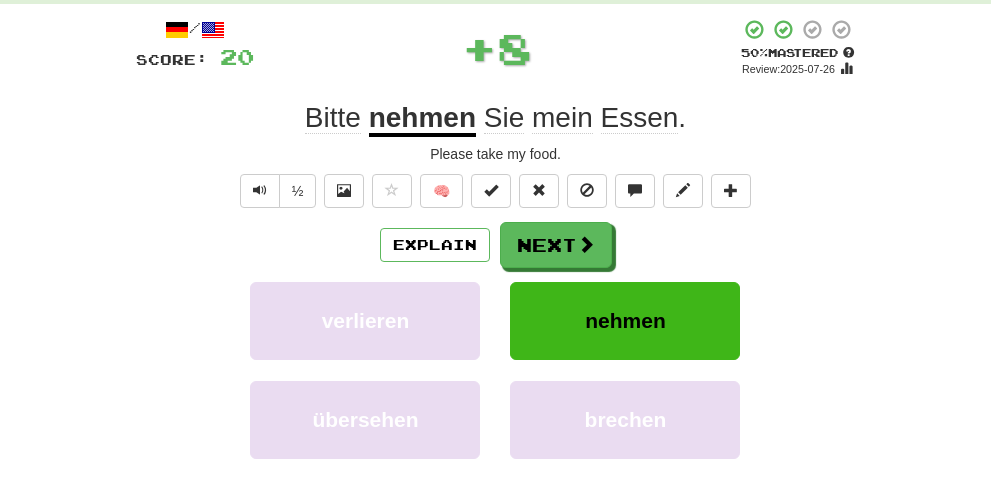 click on "nehmen" at bounding box center (422, 119) 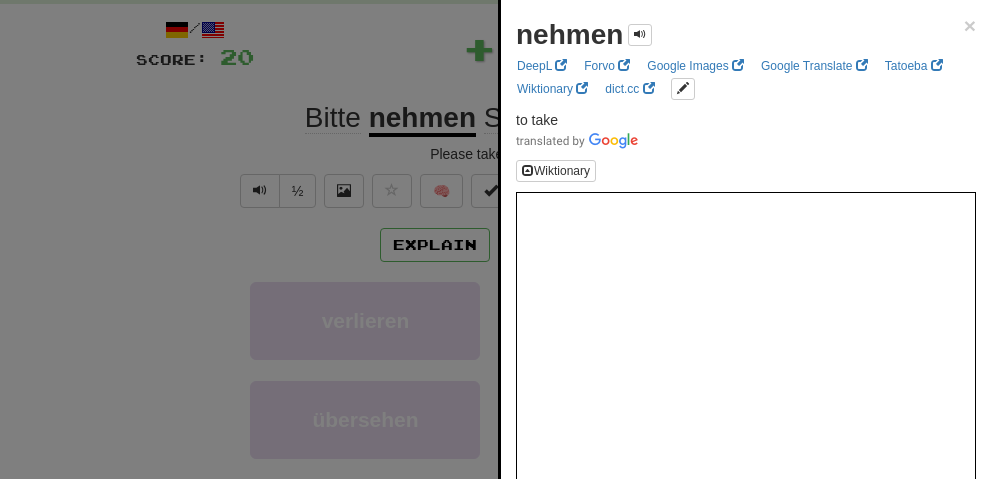 click on "to take" at bounding box center (537, 120) 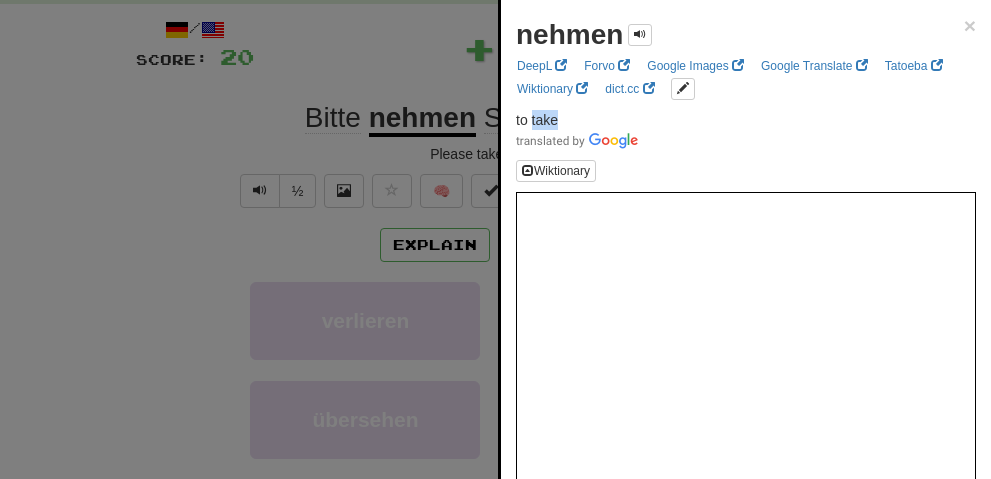 click on "to take" at bounding box center [537, 120] 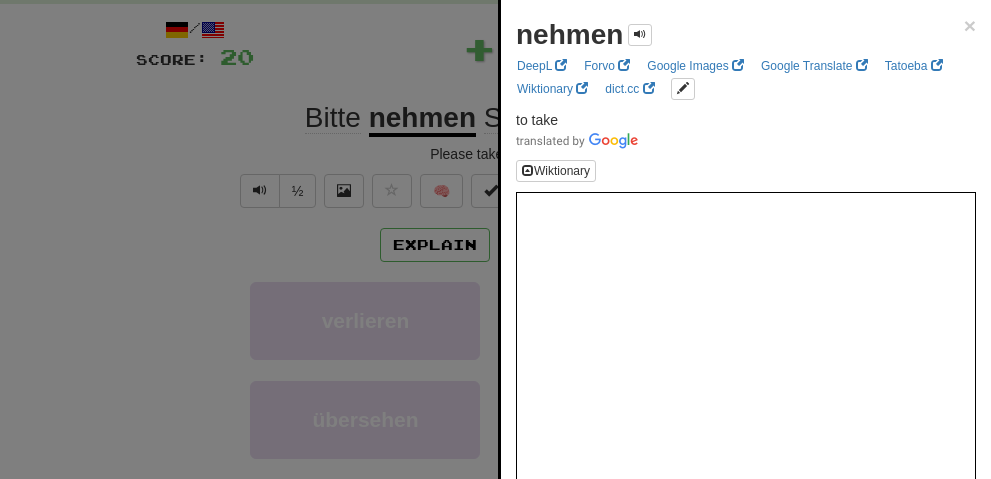 click at bounding box center [746, 140] 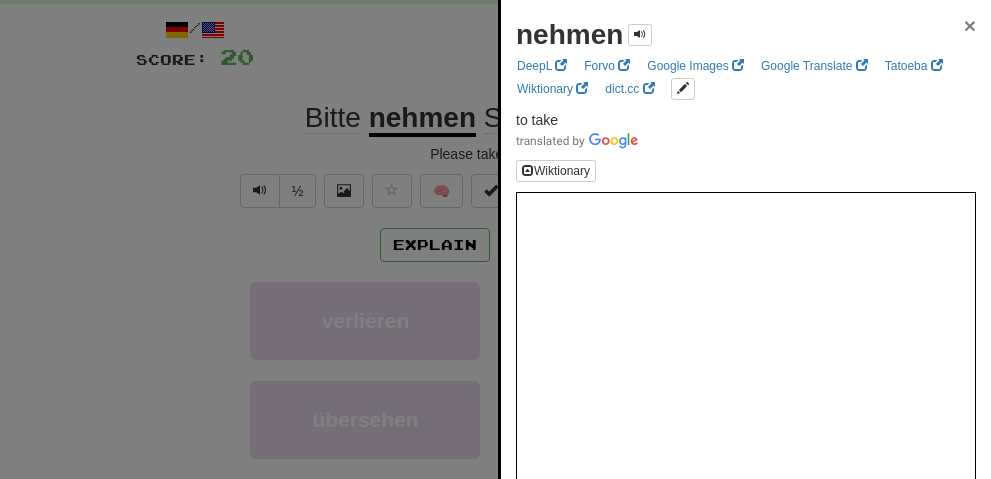 click on "×" at bounding box center [970, 25] 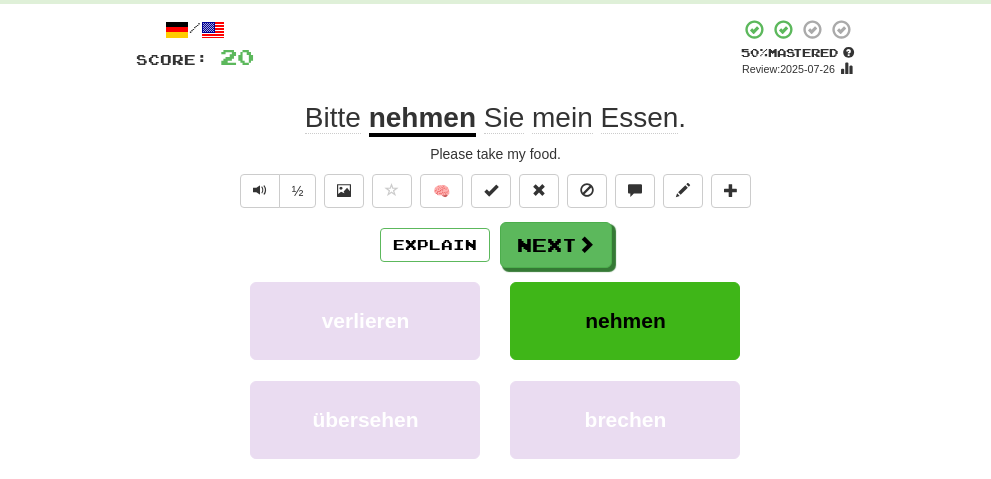 click on "/  Score:   20 + 8 50 %  Mastered Review:  2025-07-26 Bitte   nehmen   Sie   mein   Essen . Please take my food. ½ 🧠 Explain Next verlieren nehmen übersehen brechen Learn more: verlieren nehmen übersehen brechen  Help!  Report" at bounding box center [496, 293] 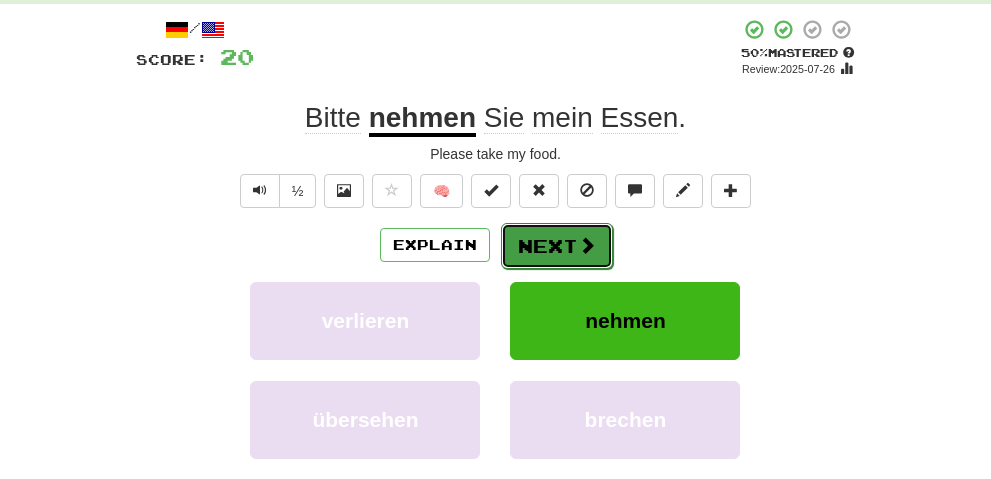 click at bounding box center (587, 245) 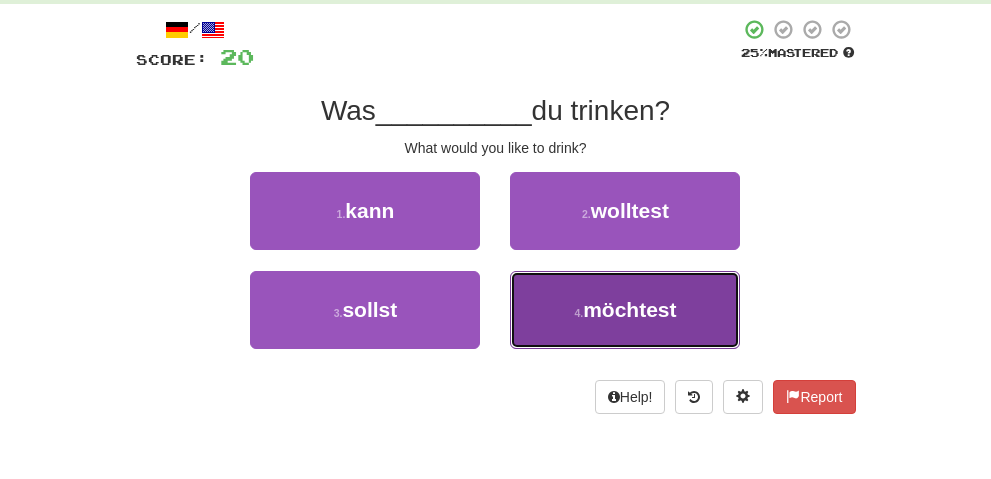 click on "4 .  möchtest" at bounding box center [625, 310] 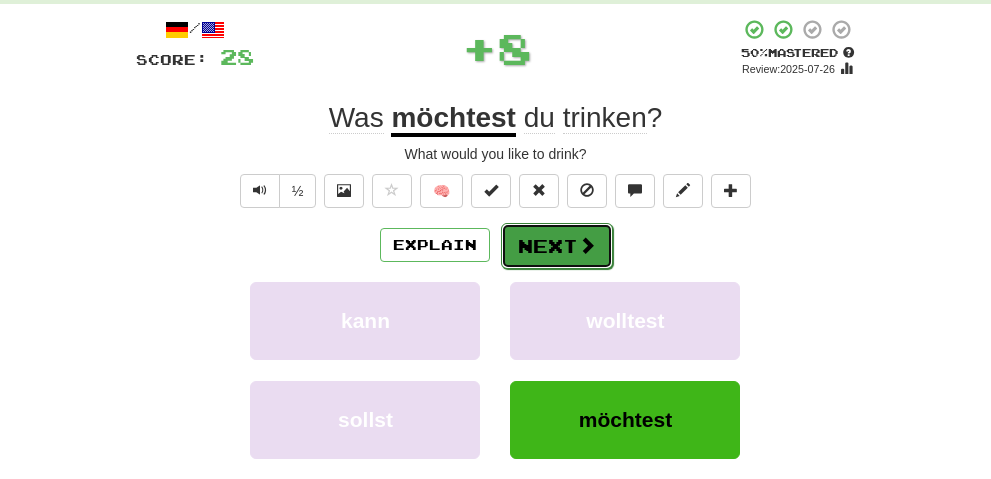 click on "Next" at bounding box center (557, 246) 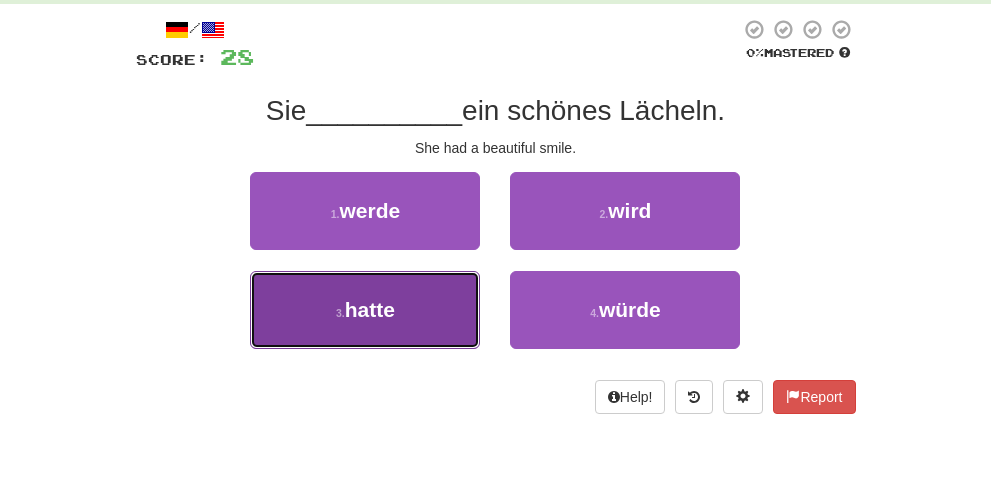 click on "3 .  hatte" at bounding box center [365, 310] 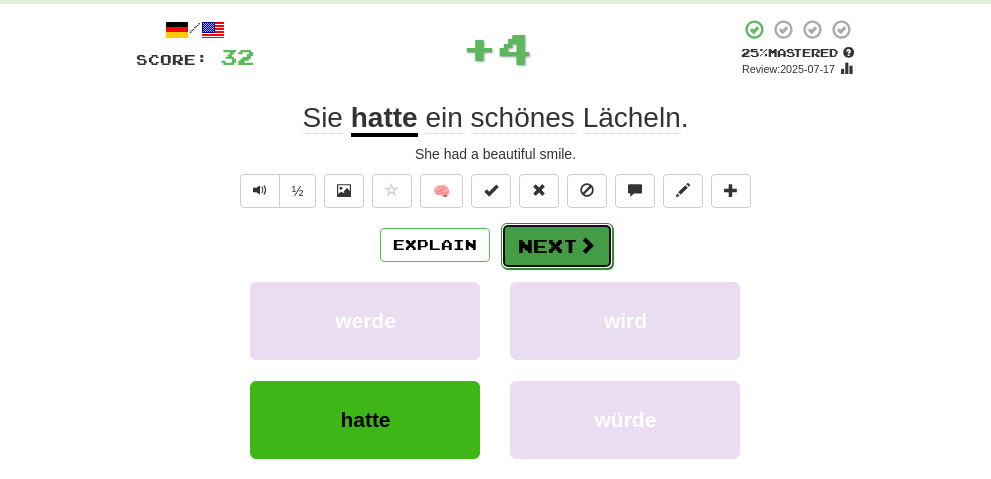 click on "Next" at bounding box center [557, 246] 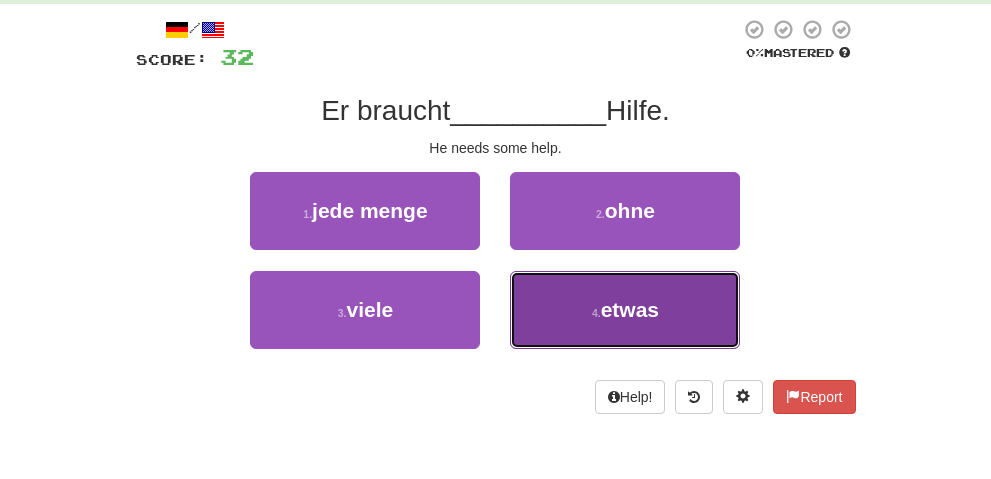 click on "4 .  etwas" at bounding box center [625, 310] 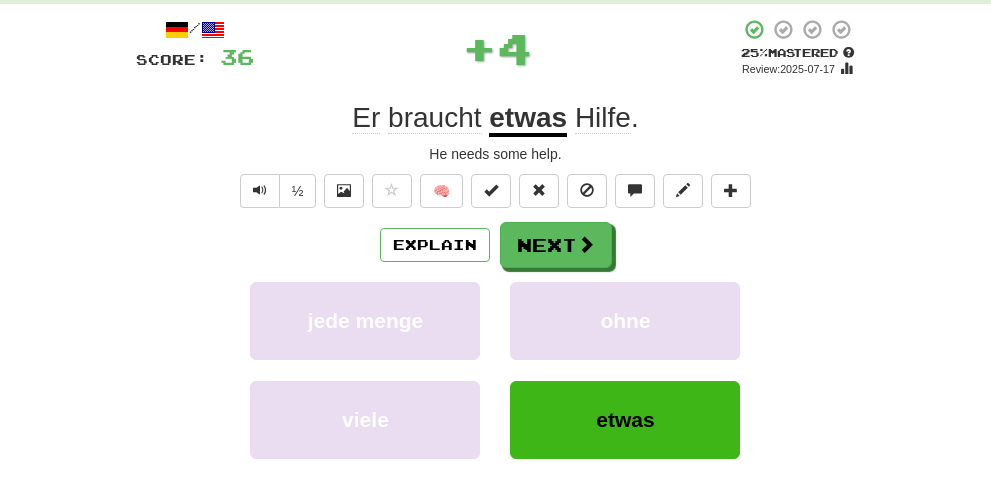 click on "etwas" at bounding box center (528, 119) 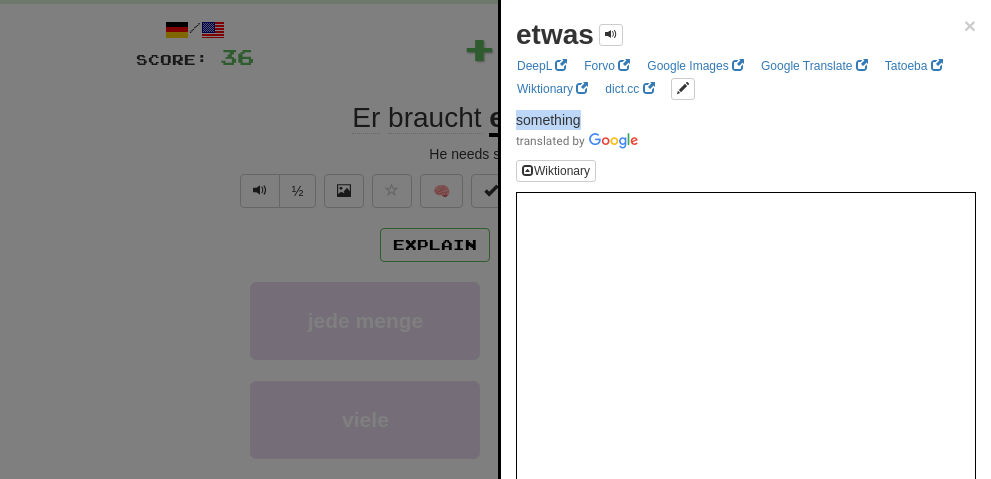 drag, startPoint x: 530, startPoint y: 115, endPoint x: 515, endPoint y: 115, distance: 15 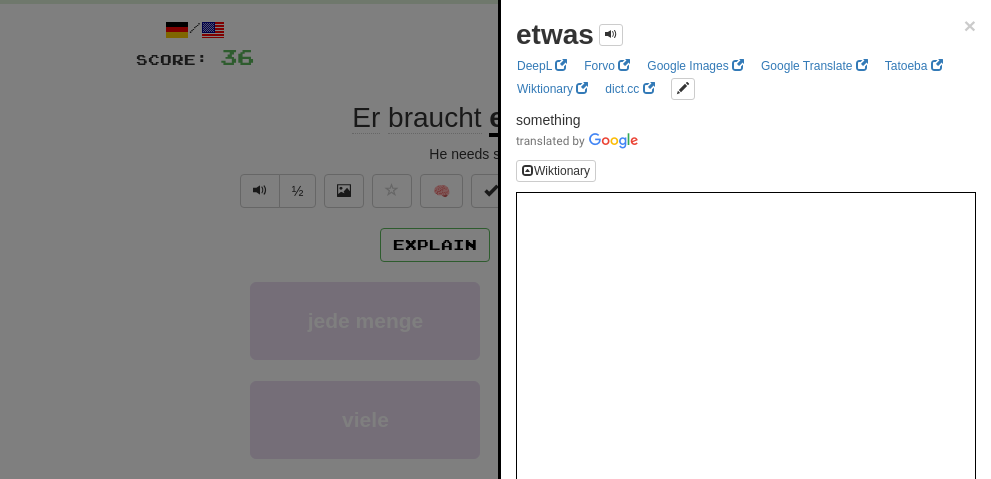 click on "etwas × DeepL   Forvo   Google Images   Google Translate   Tatoeba   Wiktionary   dict.cc   something  Wiktionary   Add to Collection   Collection Sentences   All Sentences  Use Popover" at bounding box center [746, 322] 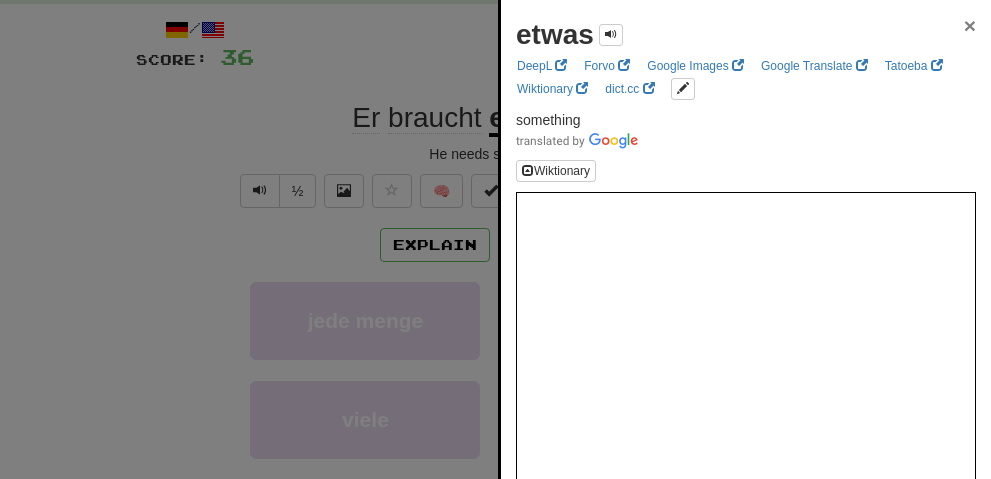 click on "×" at bounding box center [970, 25] 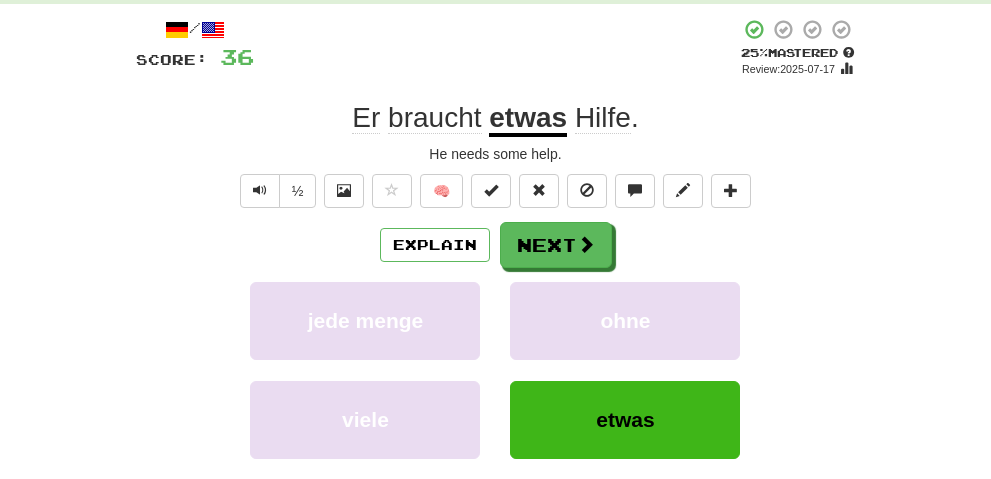 click on "jede menge ohne" at bounding box center (496, 331) 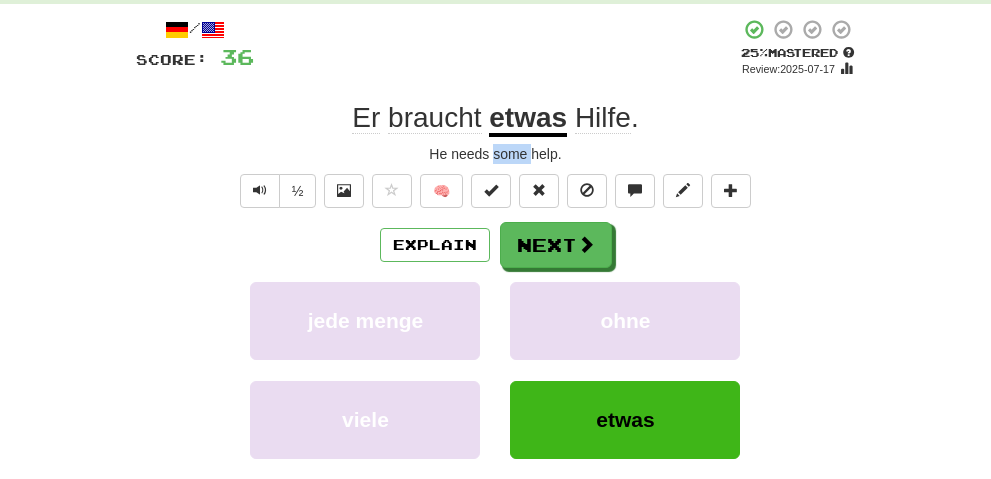 click on "He needs some help." at bounding box center [496, 154] 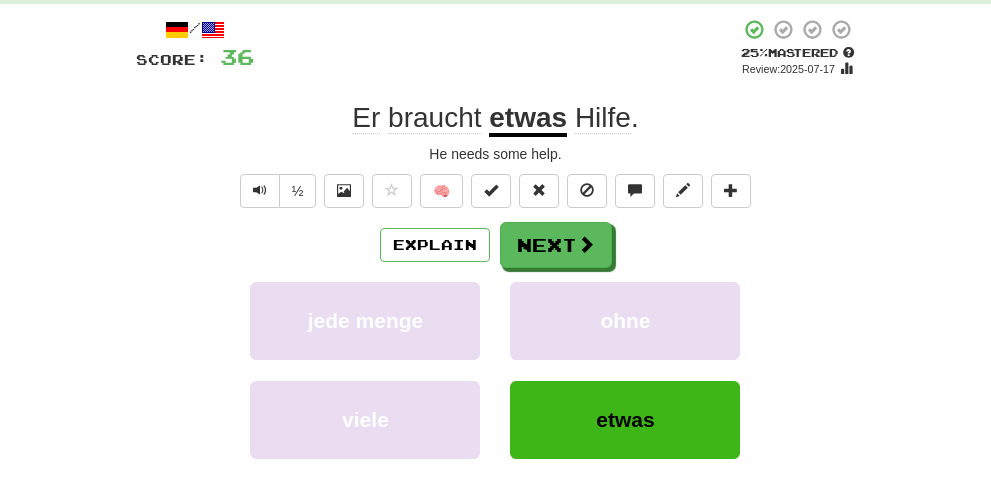 click on "Explain Next" at bounding box center (496, 245) 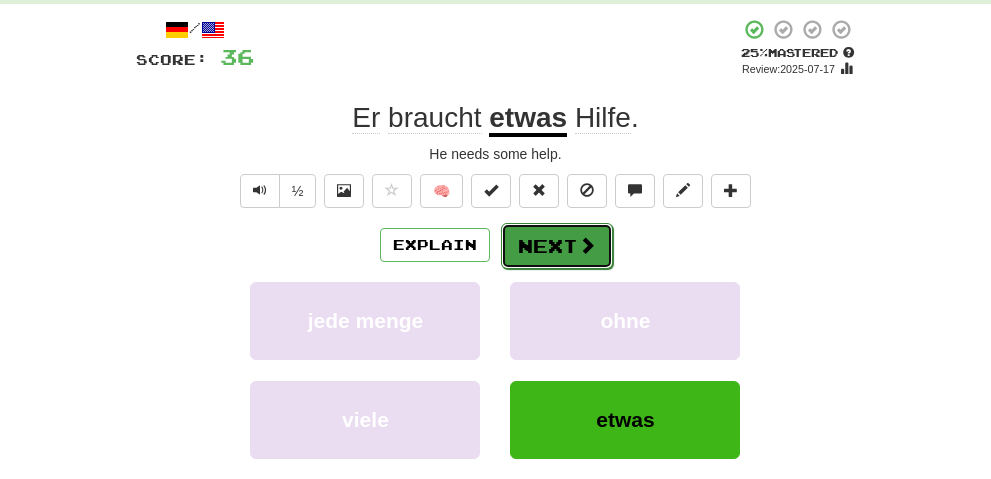 click on "Next" at bounding box center [557, 246] 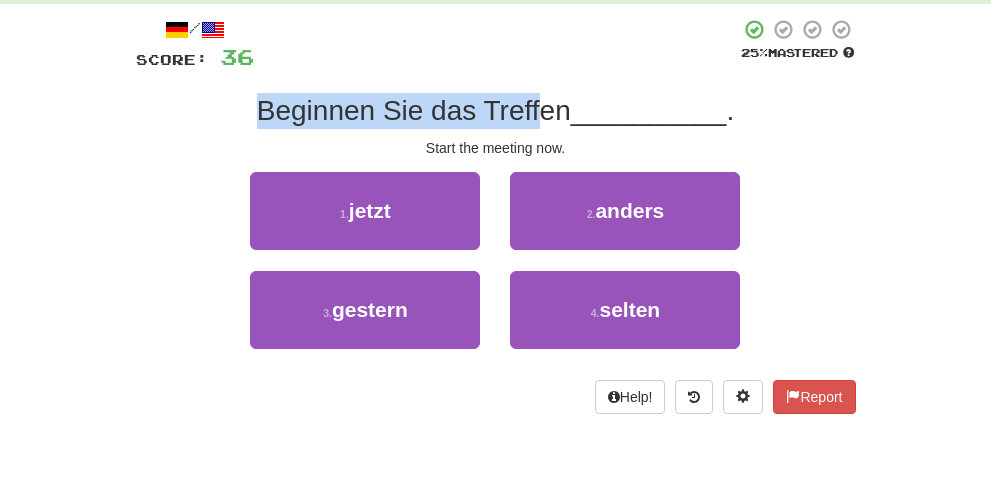 drag, startPoint x: 126, startPoint y: 115, endPoint x: 515, endPoint y: 172, distance: 393.1539 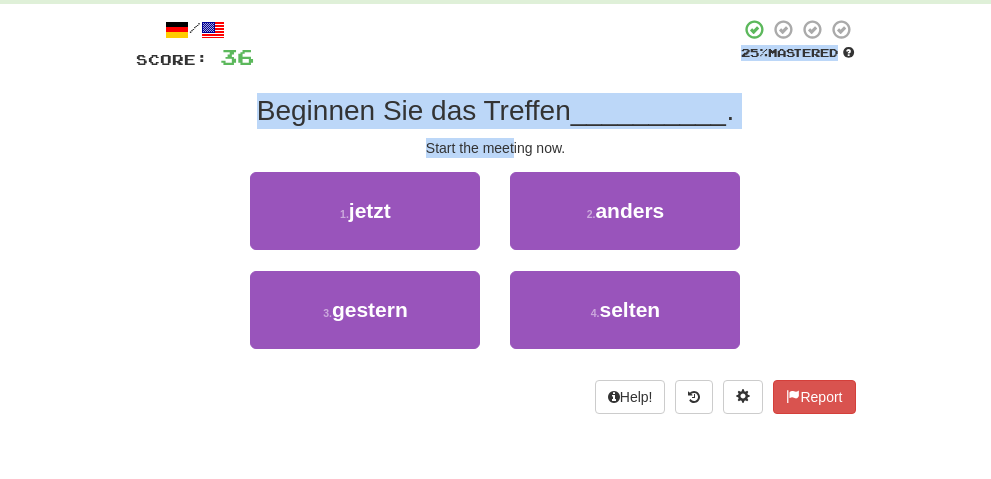 drag, startPoint x: 515, startPoint y: 172, endPoint x: 519, endPoint y: 69, distance: 103.077644 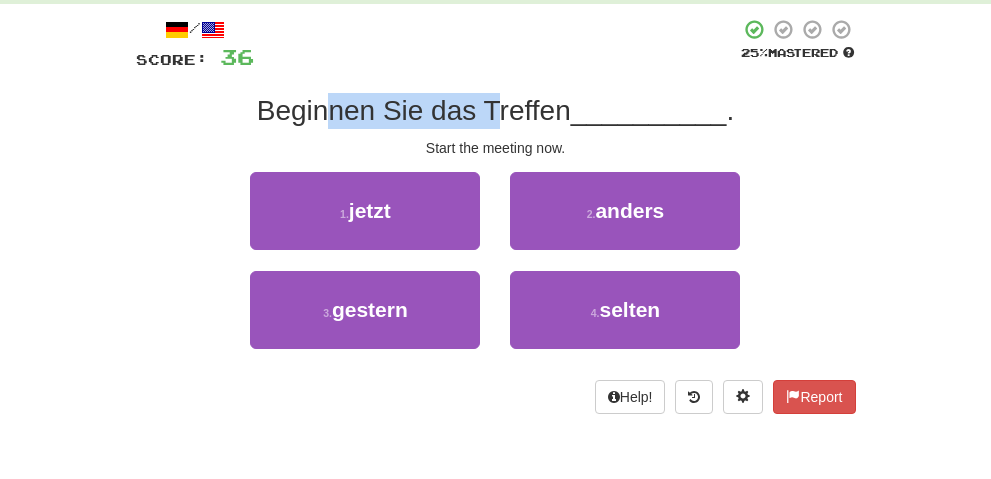 drag, startPoint x: 260, startPoint y: 120, endPoint x: 500, endPoint y: 118, distance: 240.00833 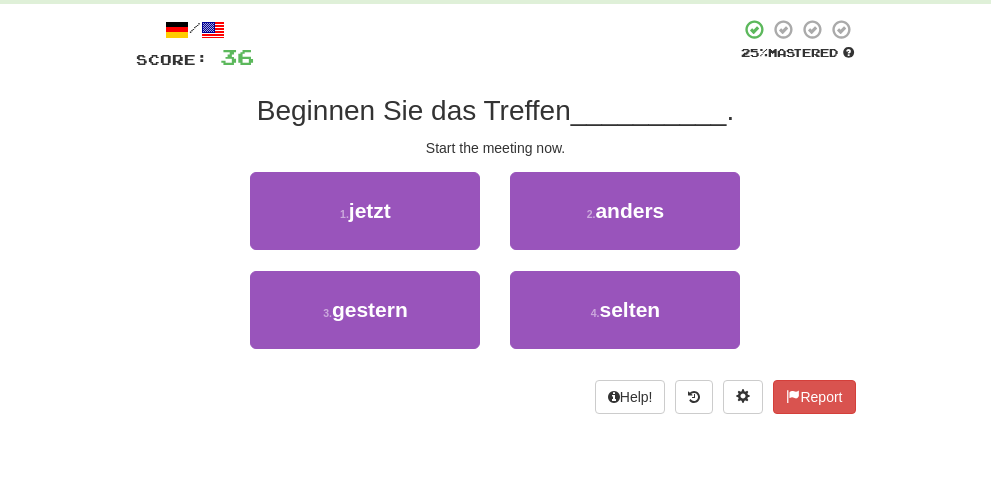 click on "Beginnen Sie das Treffen  __________ ." at bounding box center (496, 111) 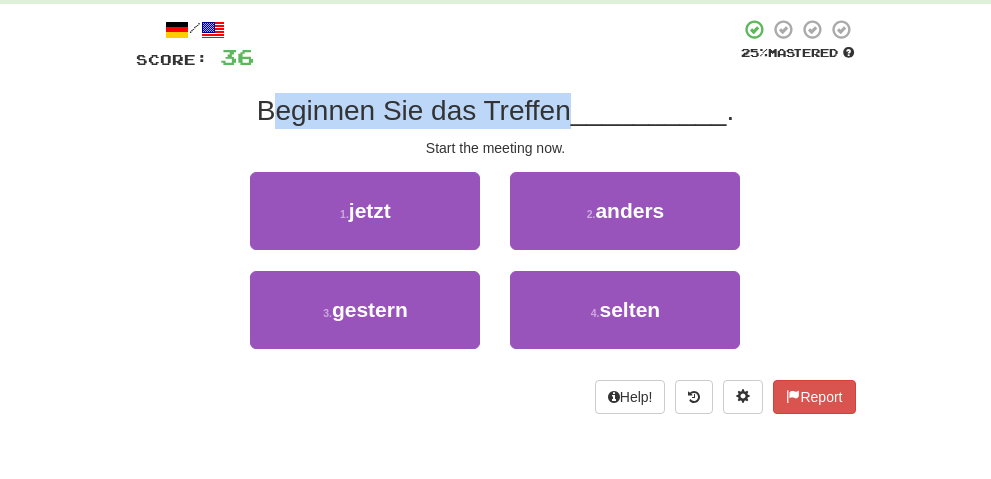 drag, startPoint x: 159, startPoint y: 142, endPoint x: 600, endPoint y: 136, distance: 441.0408 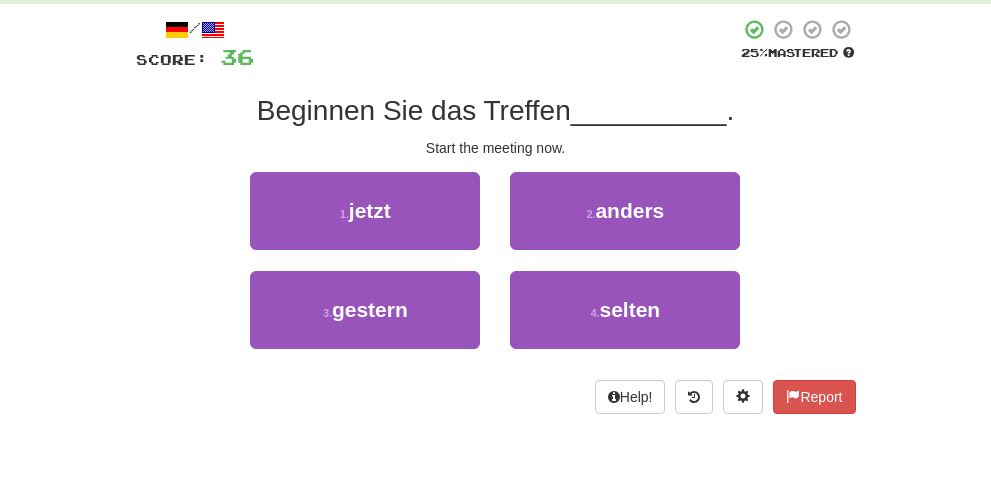 click on "/  Score:   36 25 %  Mastered Beginnen Sie das Treffen  __________ . Start the meeting now. 1 .  jetzt 2 .  anders 3 .  gestern 4 .  selten  Help!  Report" at bounding box center (496, 216) 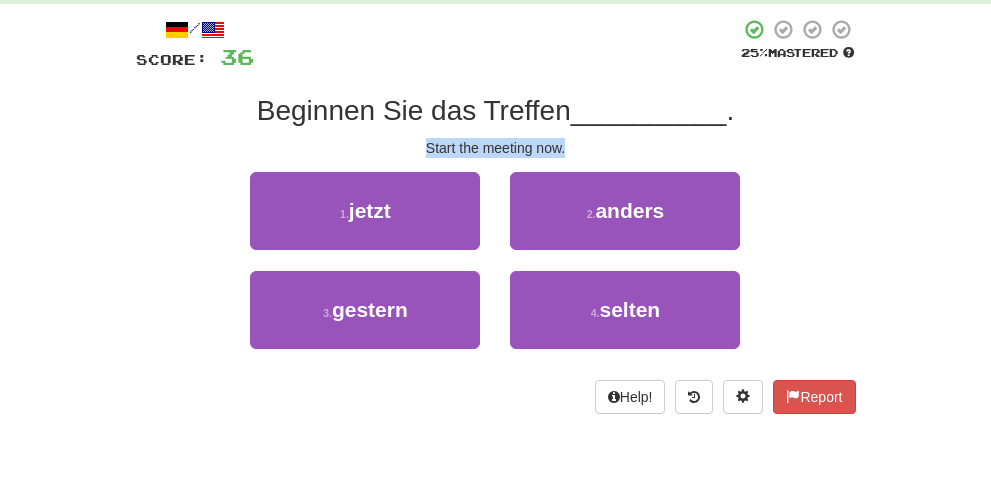drag, startPoint x: 394, startPoint y: 168, endPoint x: 595, endPoint y: 170, distance: 201.00995 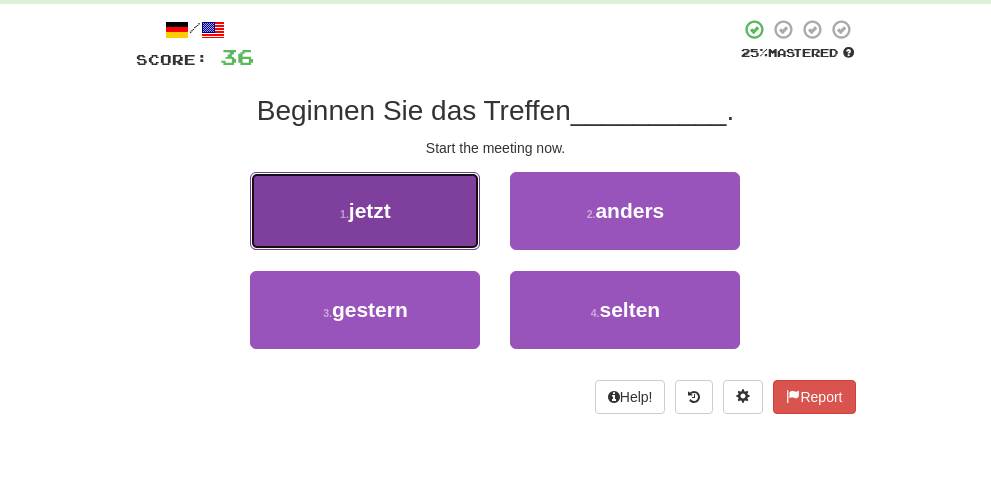 click on "1 ." at bounding box center [344, 214] 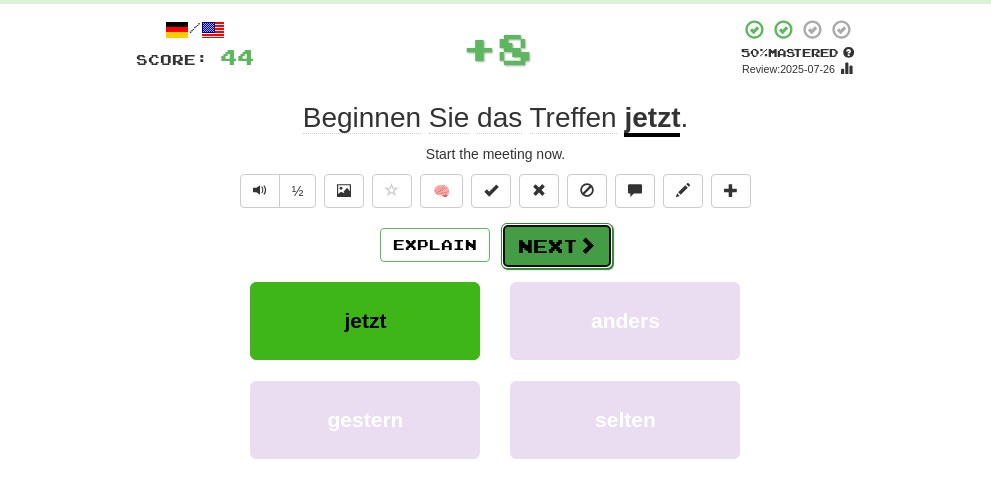 click at bounding box center (587, 245) 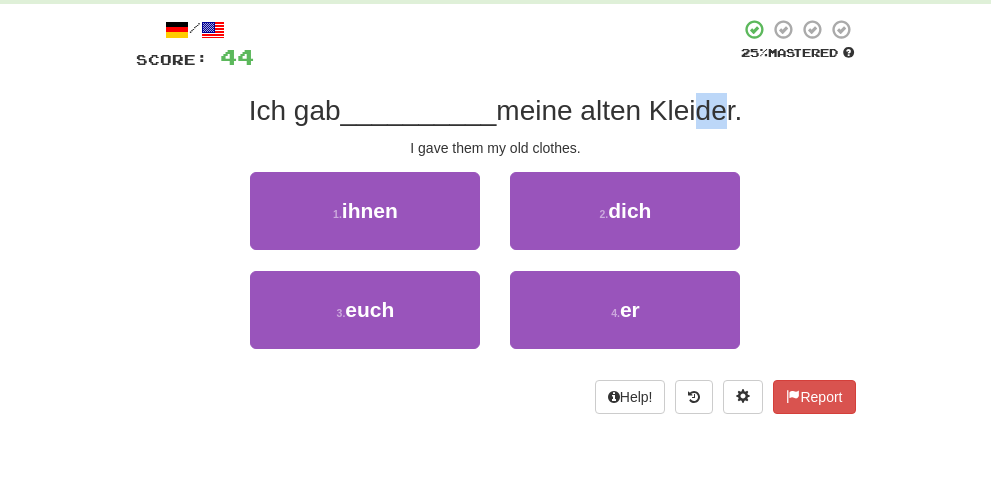 click on "meine alten Kleider." at bounding box center (619, 110) 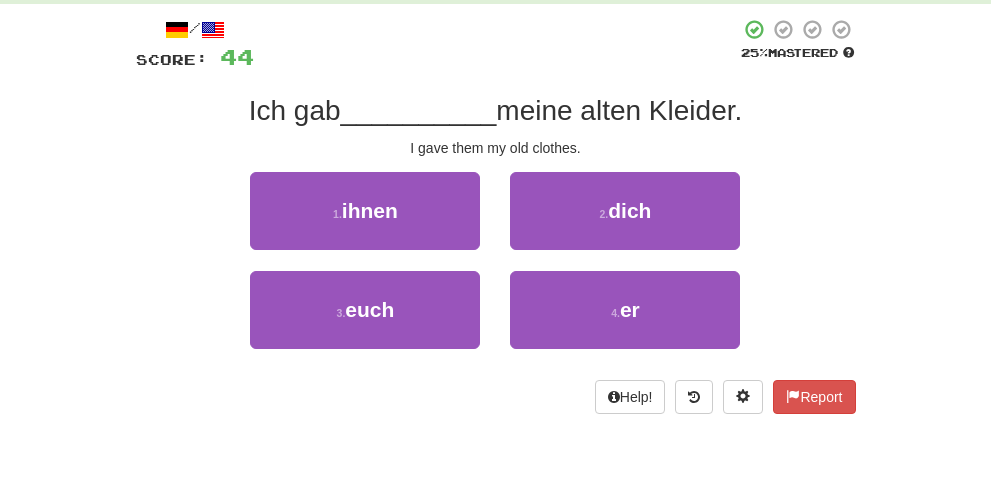 click on "meine alten Kleider." at bounding box center [619, 110] 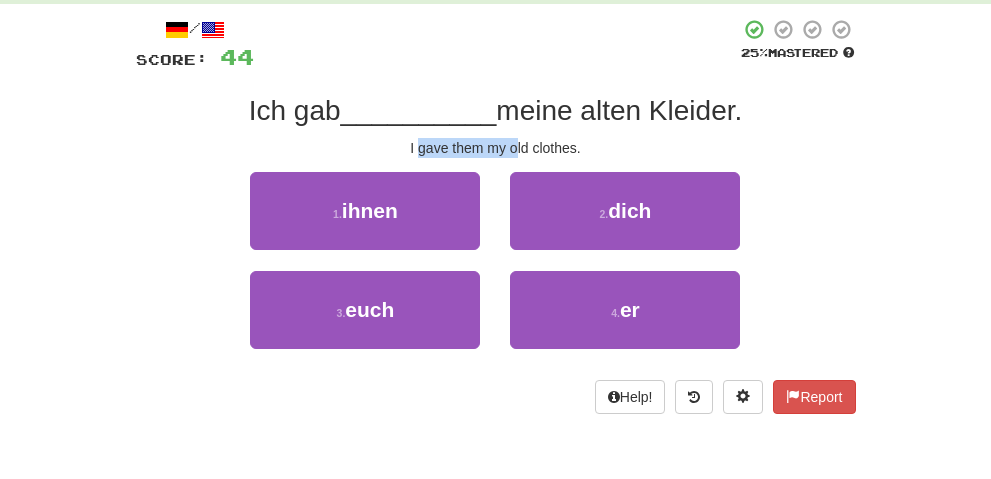 drag, startPoint x: 420, startPoint y: 173, endPoint x: 579, endPoint y: 164, distance: 159.25452 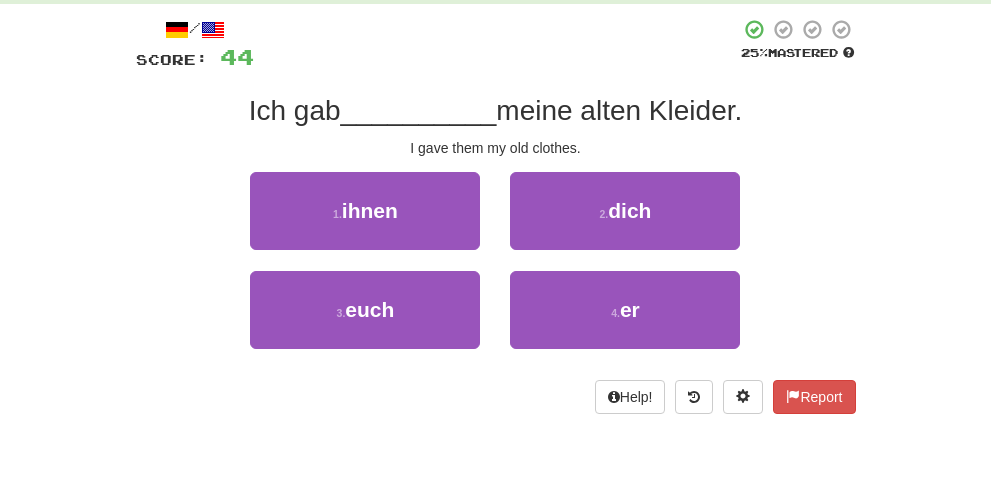 click on "1 .  ihnen 2 .  dich" at bounding box center [496, 221] 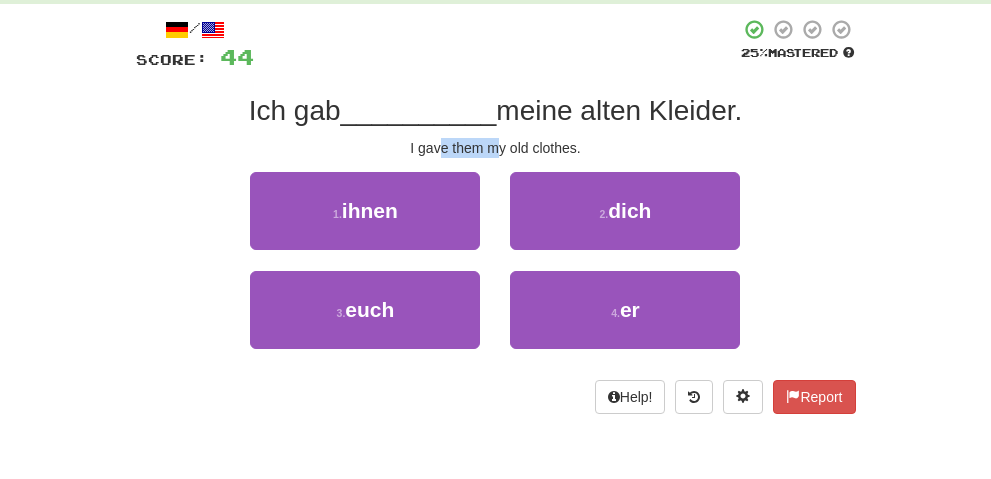 drag, startPoint x: 444, startPoint y: 170, endPoint x: 499, endPoint y: 170, distance: 55 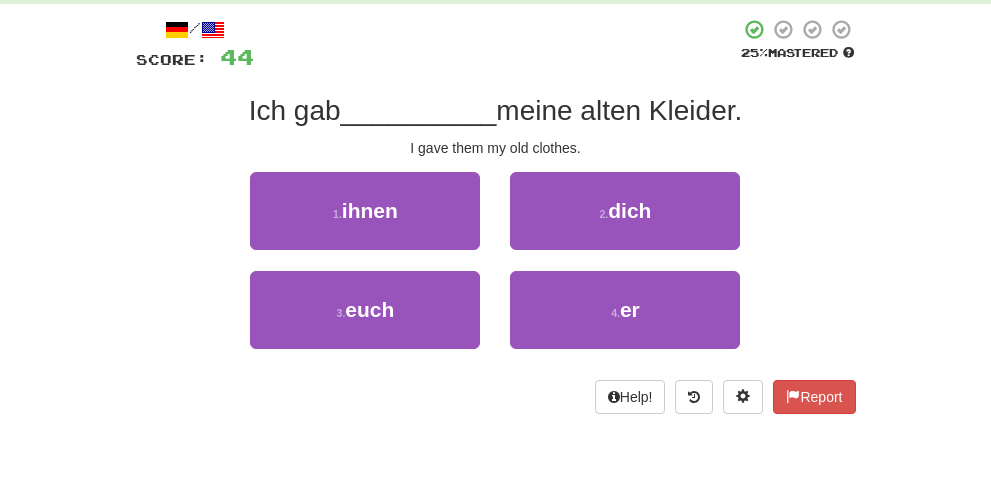 click on "/  Score:   44 25 %  Mastered Ich gab  __________  meine alten Kleider. I gave them my old clothes. 1 .  ihnen 2 .  dich 3 .  euch 4 .  er  Help!  Report" at bounding box center [496, 223] 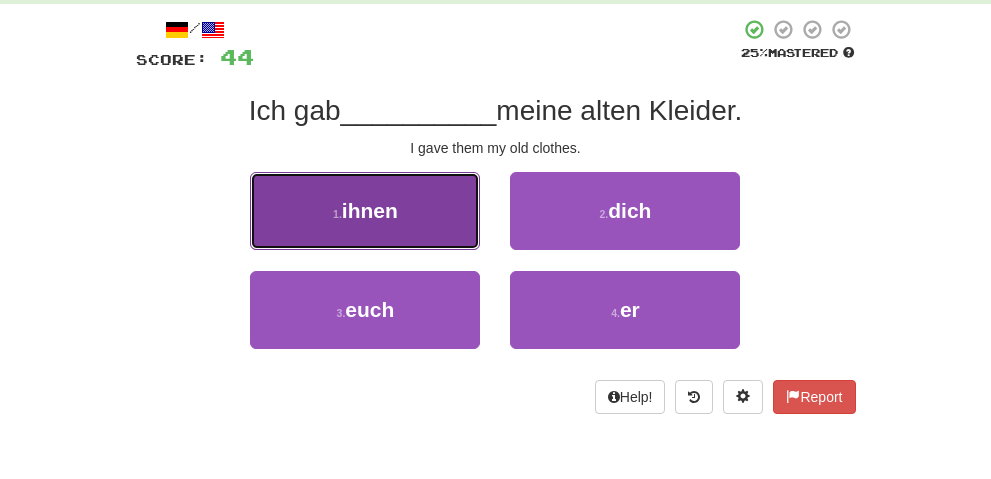 click on "ihnen" at bounding box center (370, 210) 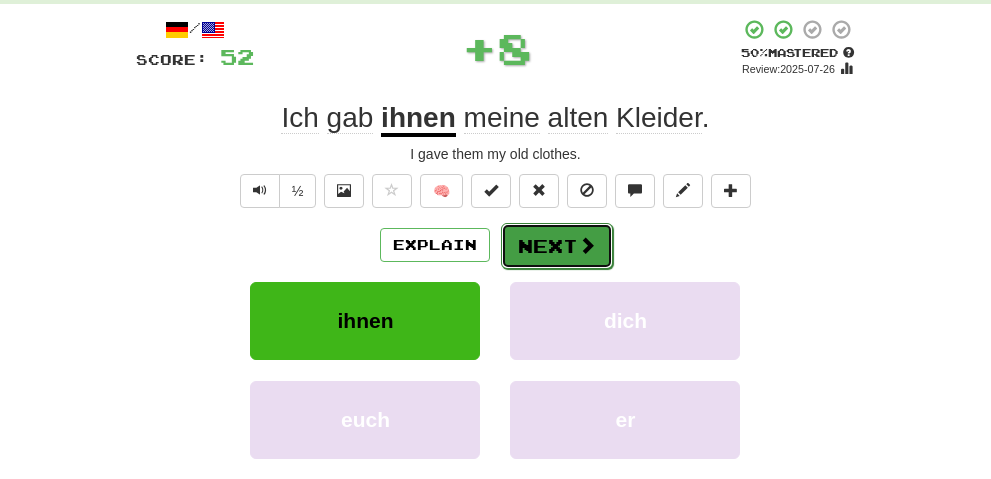 click on "Next" at bounding box center (557, 246) 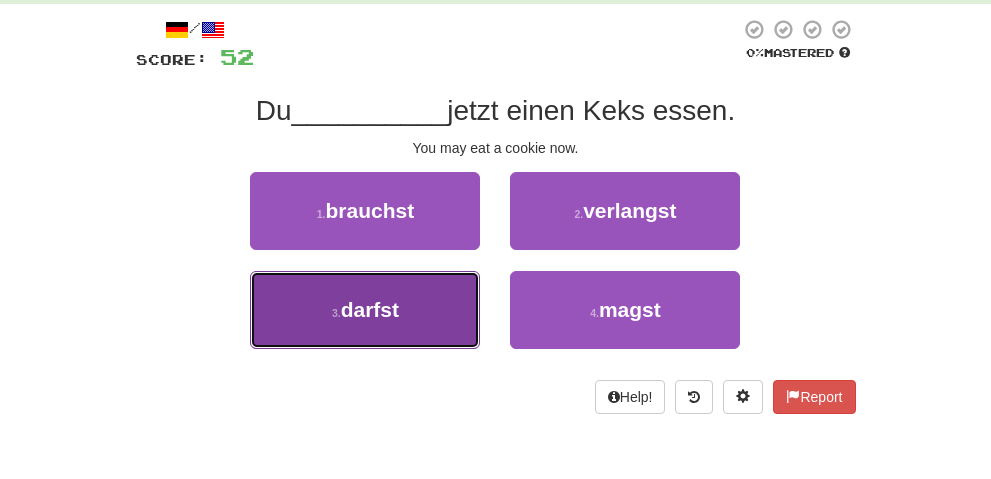 click on "3 .  darfst" at bounding box center [365, 310] 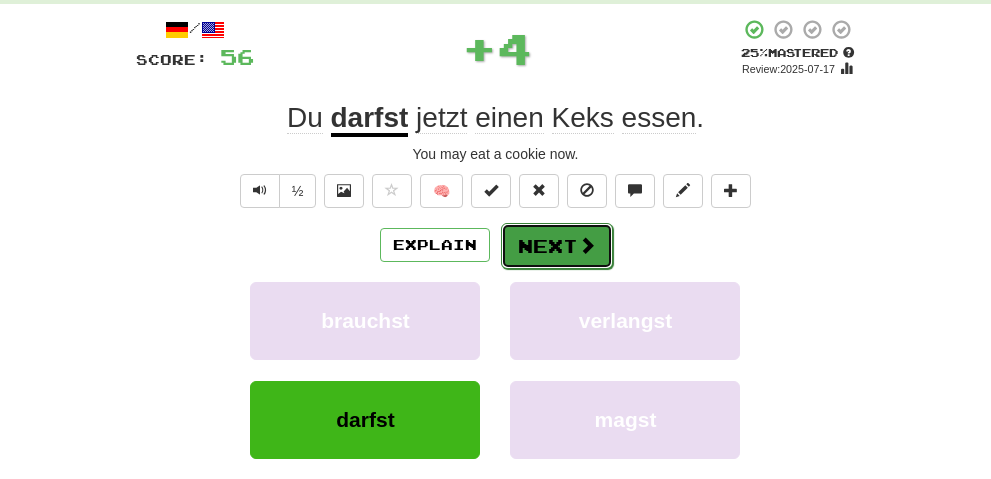 click on "Next" at bounding box center [557, 246] 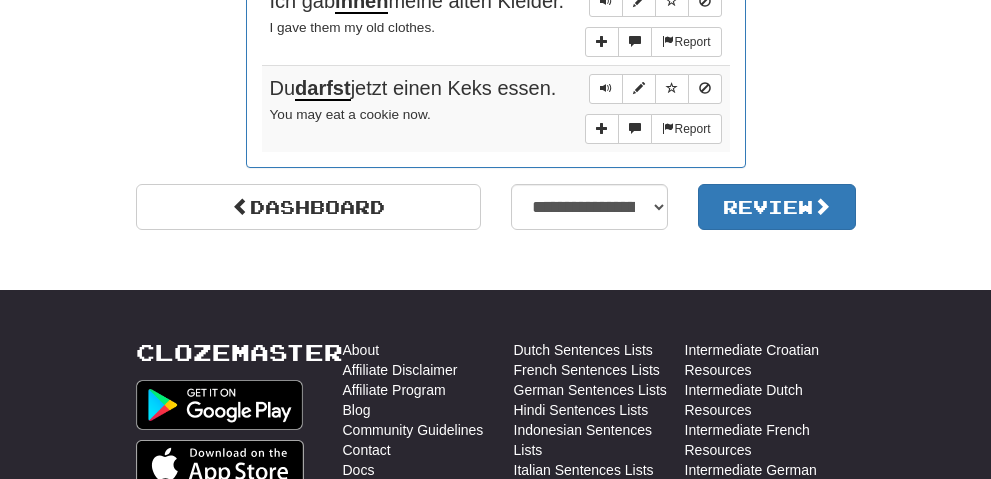 scroll, scrollTop: 1800, scrollLeft: 0, axis: vertical 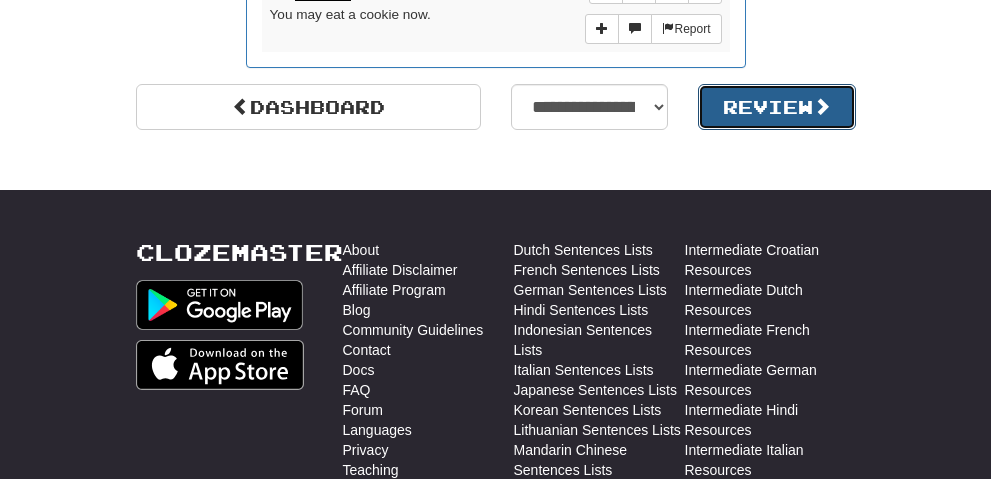 click on "Review" at bounding box center [777, 107] 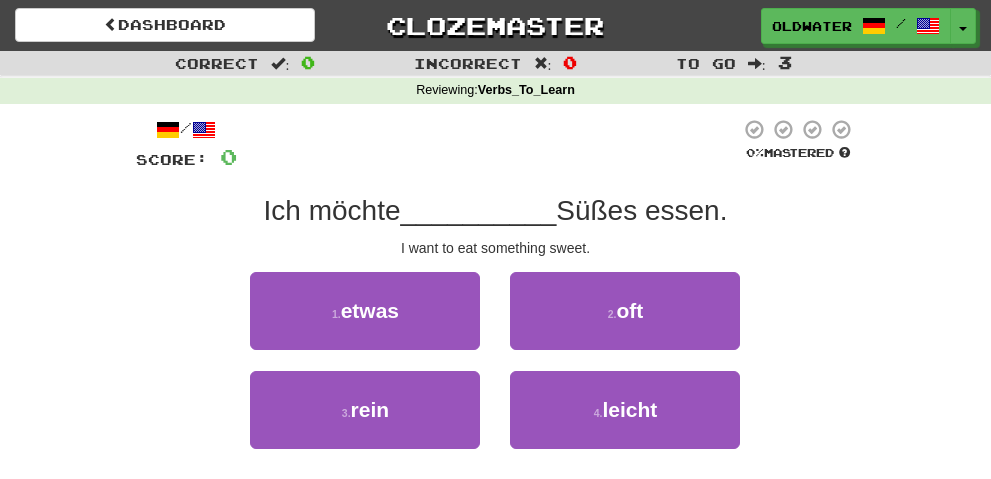 scroll, scrollTop: 100, scrollLeft: 0, axis: vertical 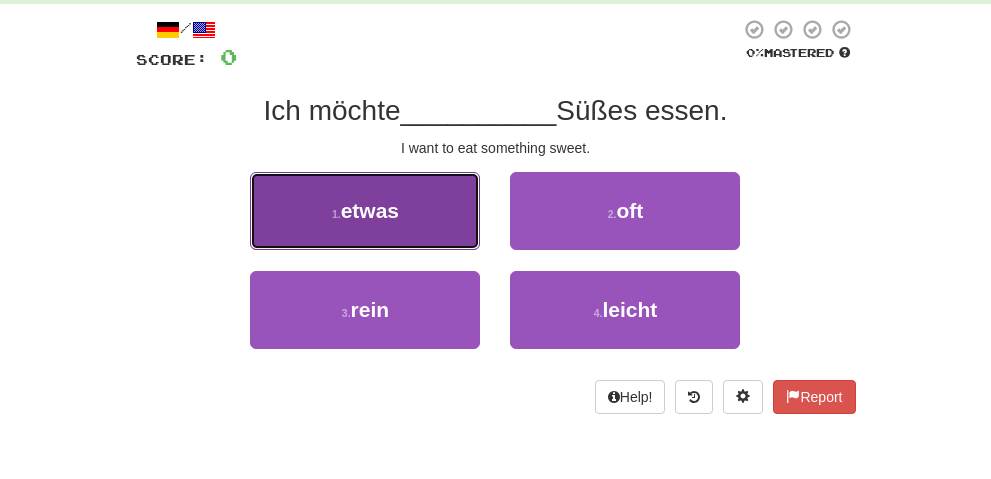 click on "1 .  etwas" at bounding box center [365, 211] 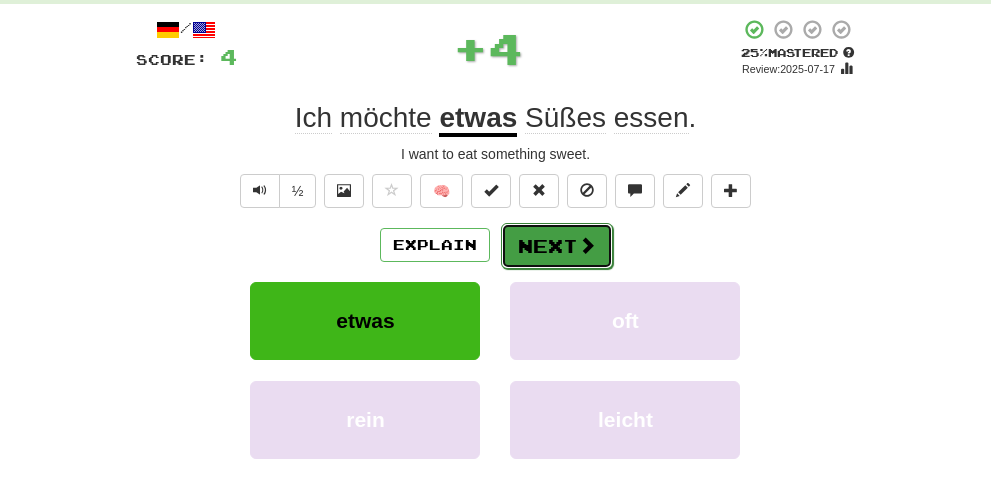 click on "Next" at bounding box center [557, 246] 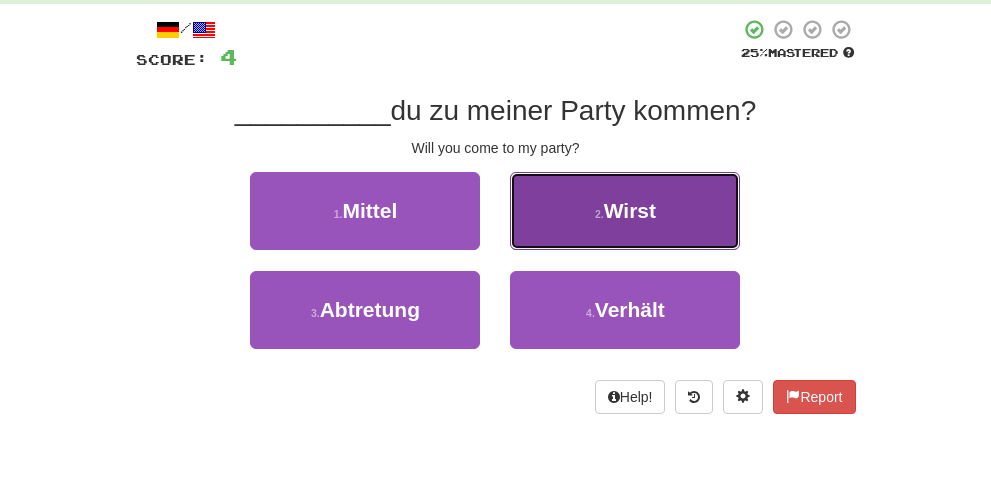click on "2 ." at bounding box center (599, 214) 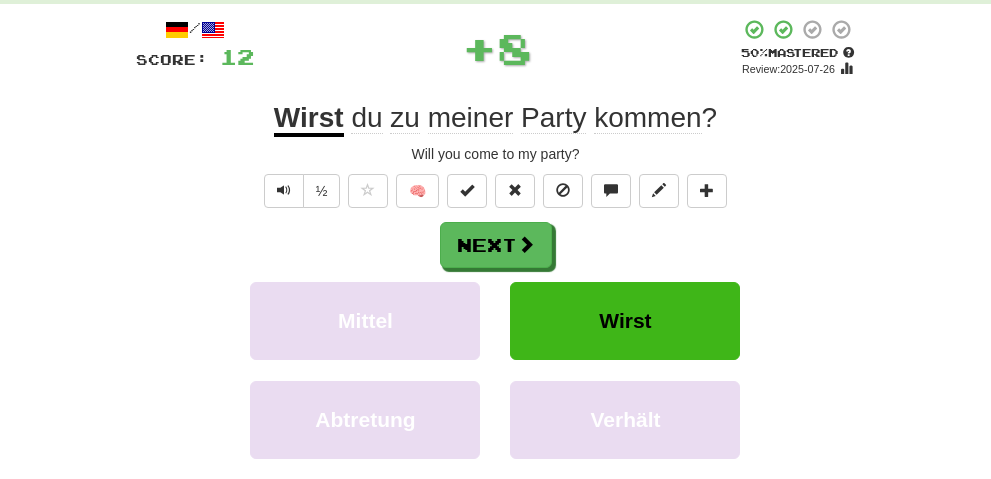 click on "Wirst" at bounding box center (309, 119) 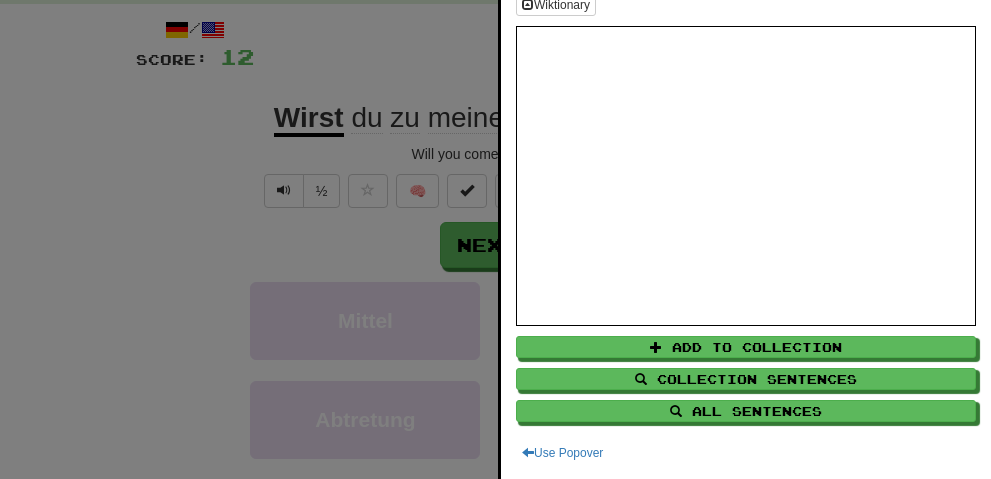 scroll, scrollTop: 0, scrollLeft: 0, axis: both 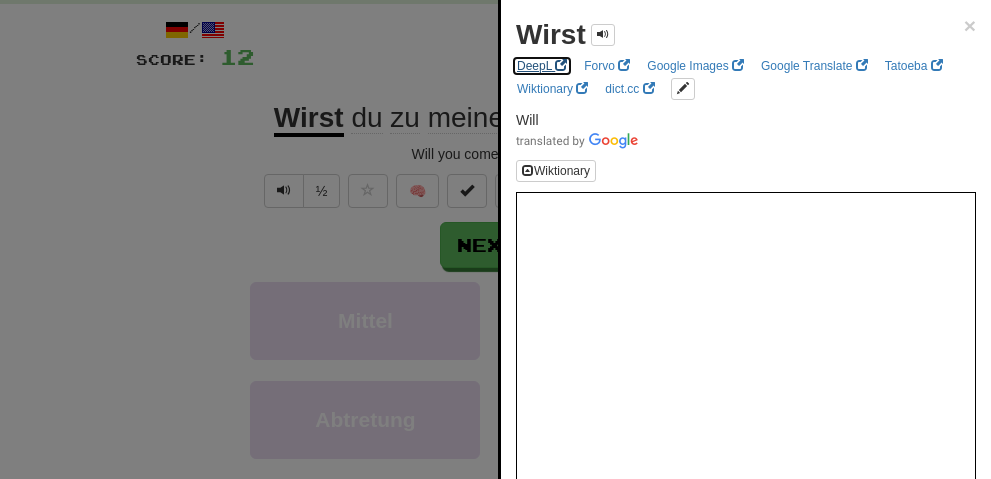 click on "DeepL" at bounding box center [542, 66] 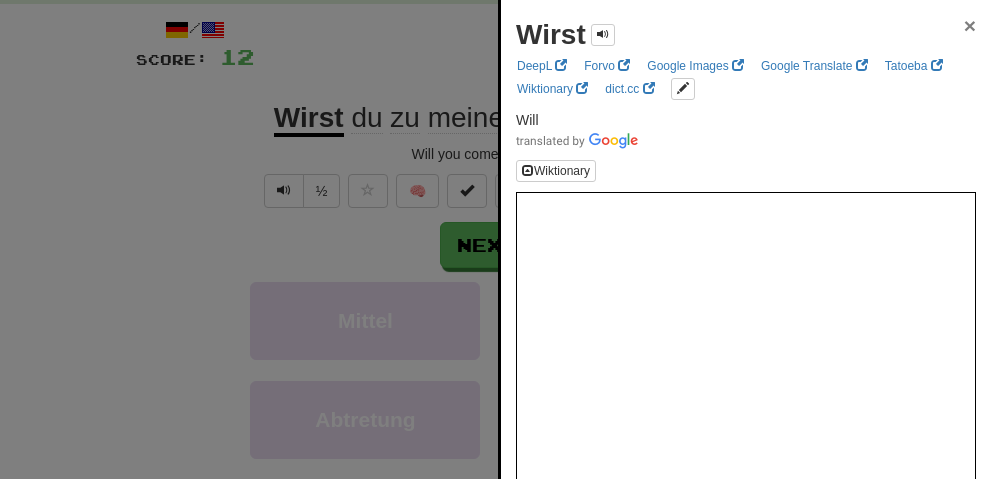 click on "×" at bounding box center (970, 25) 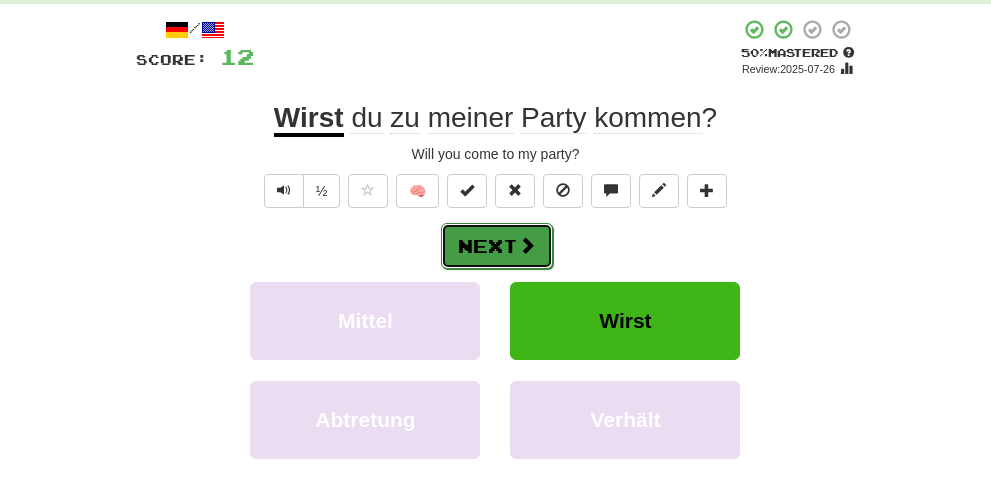click on "Next" at bounding box center (497, 246) 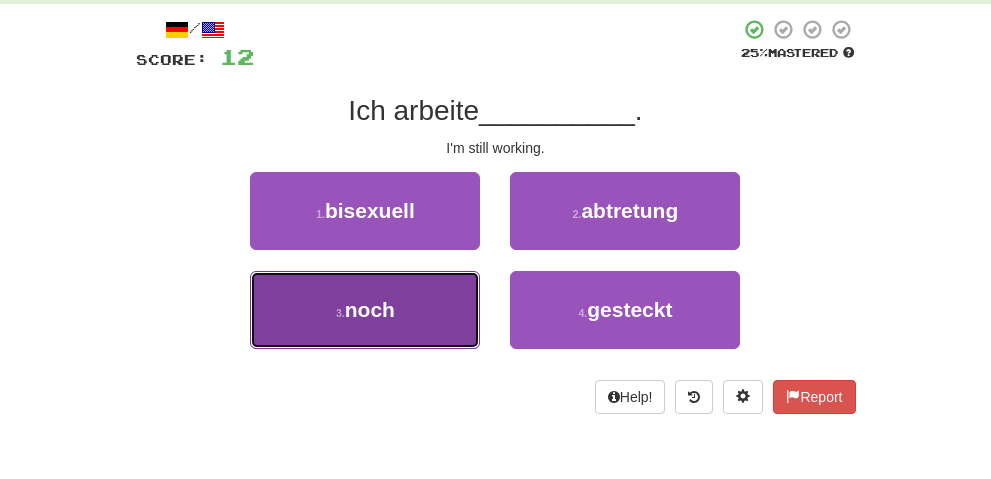 click on "3 .  noch" at bounding box center (365, 310) 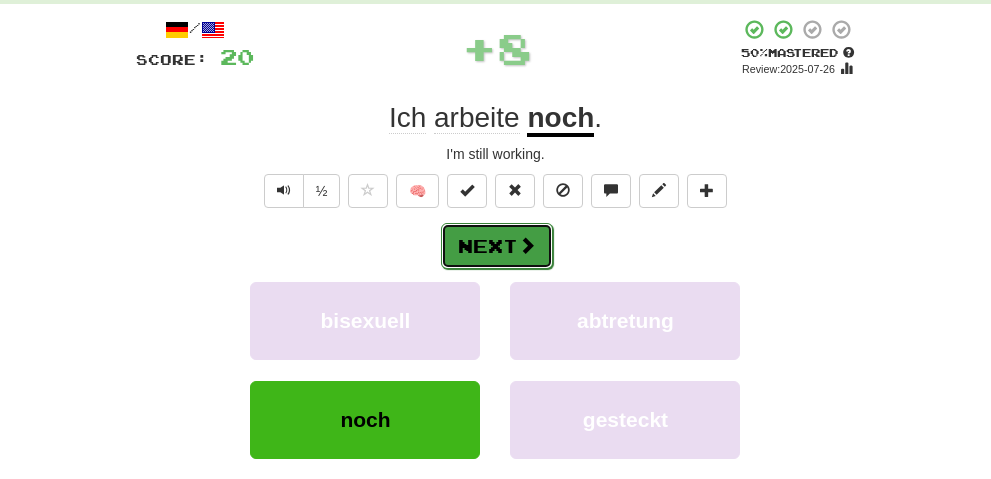 click at bounding box center (527, 245) 